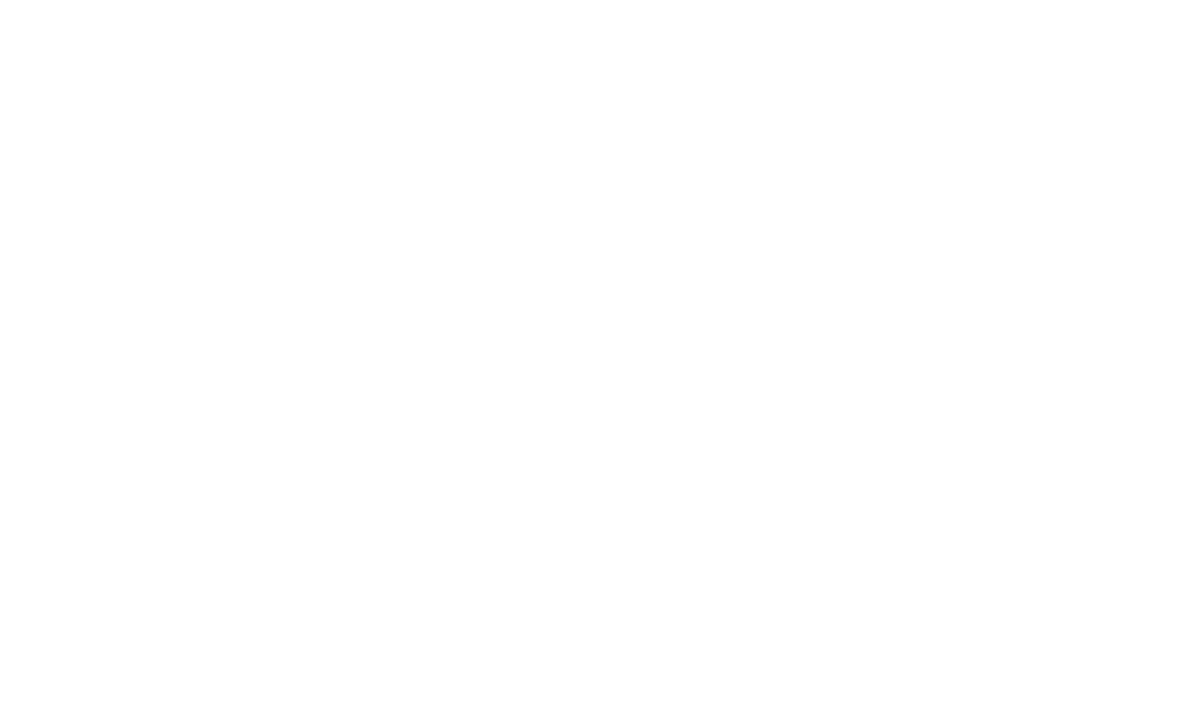 scroll, scrollTop: 0, scrollLeft: 0, axis: both 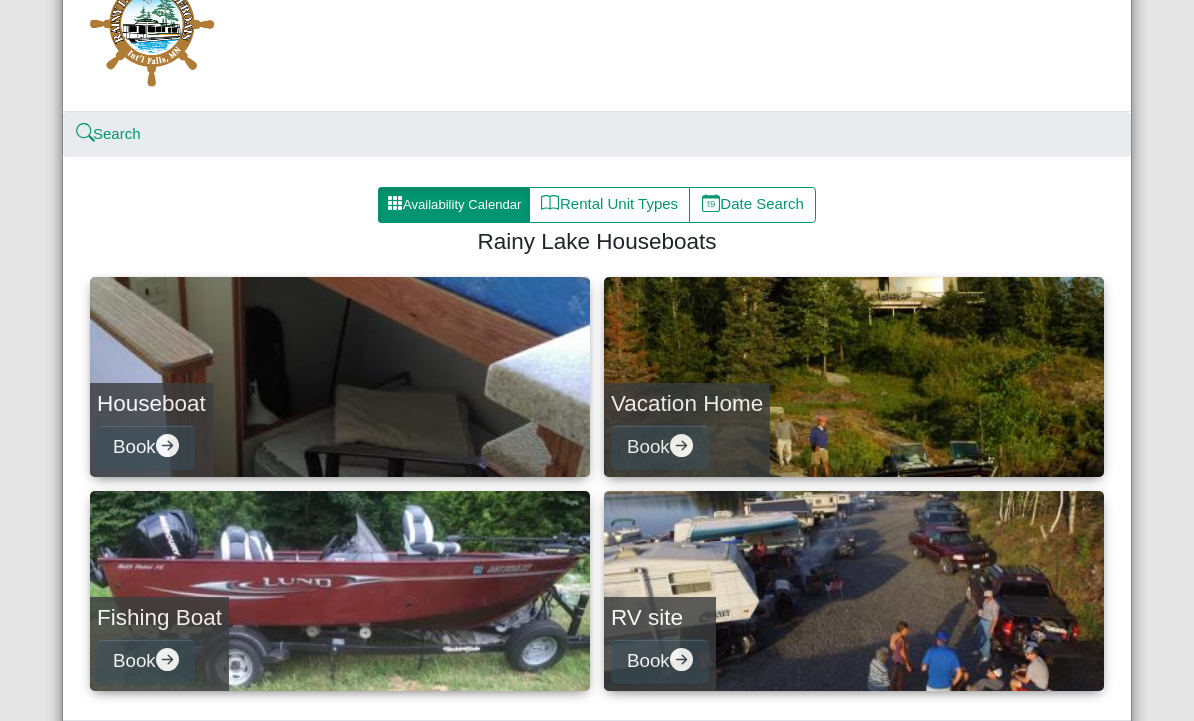 click on "Availability Calendar" at bounding box center (454, 205) 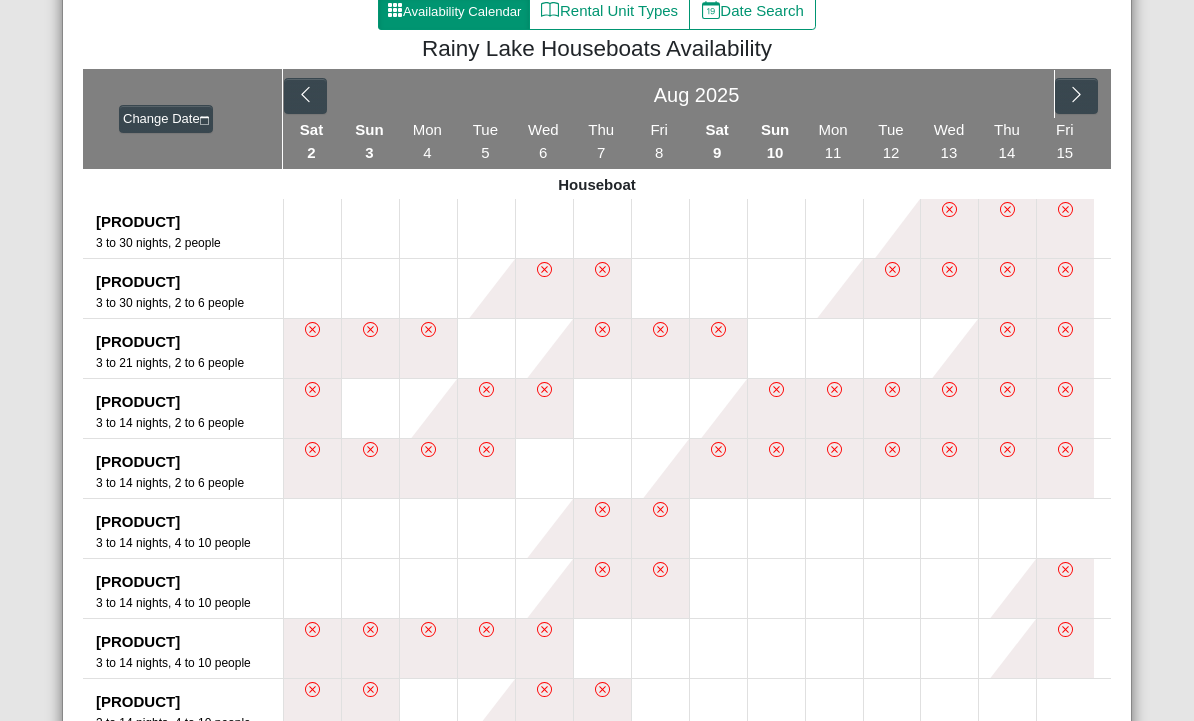 scroll, scrollTop: 329, scrollLeft: 0, axis: vertical 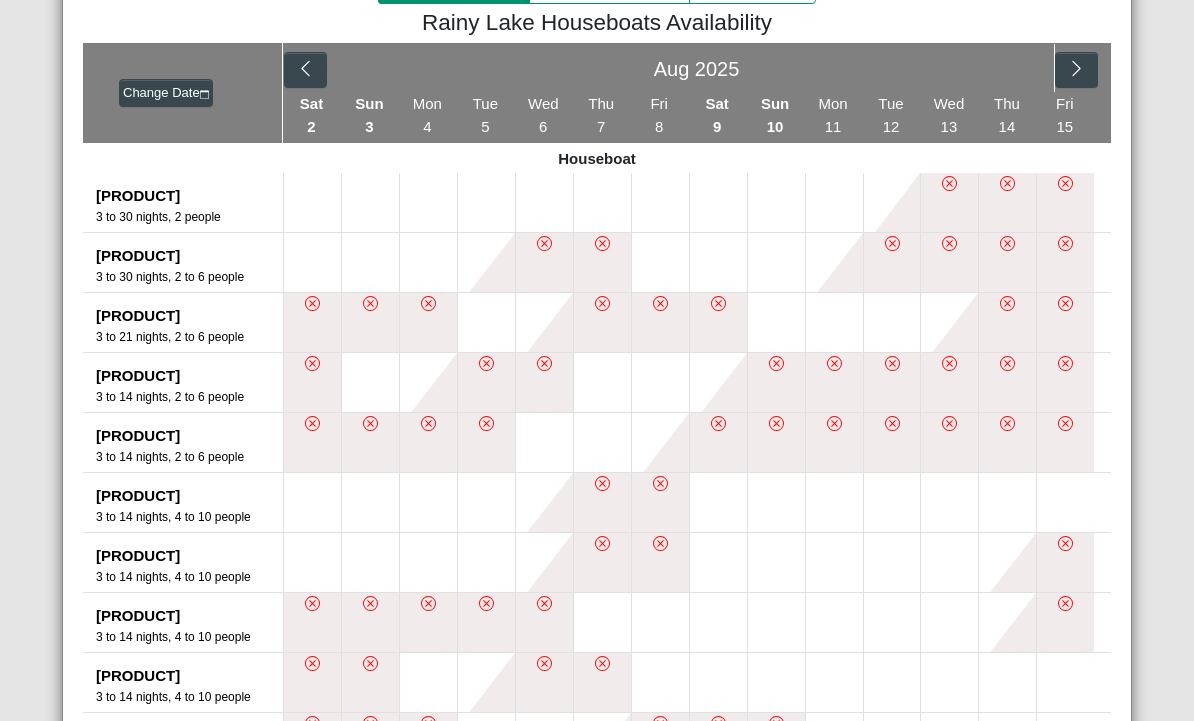 click at bounding box center [718, 202] 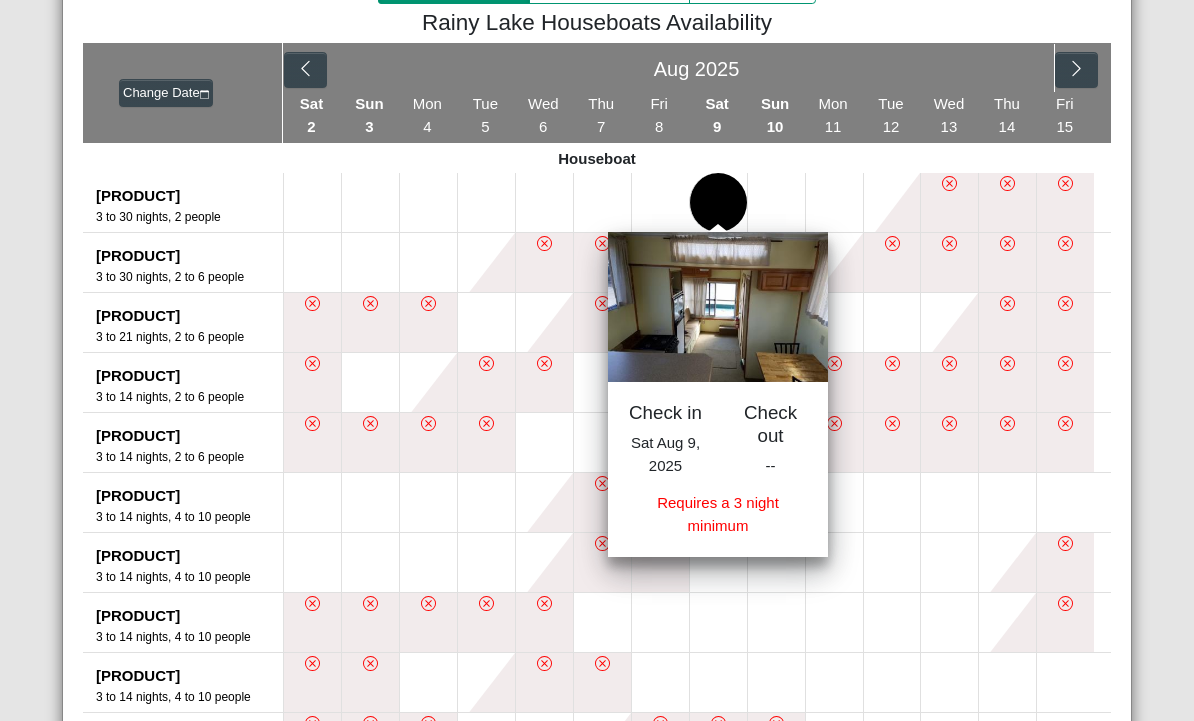 click at bounding box center (718, 322) 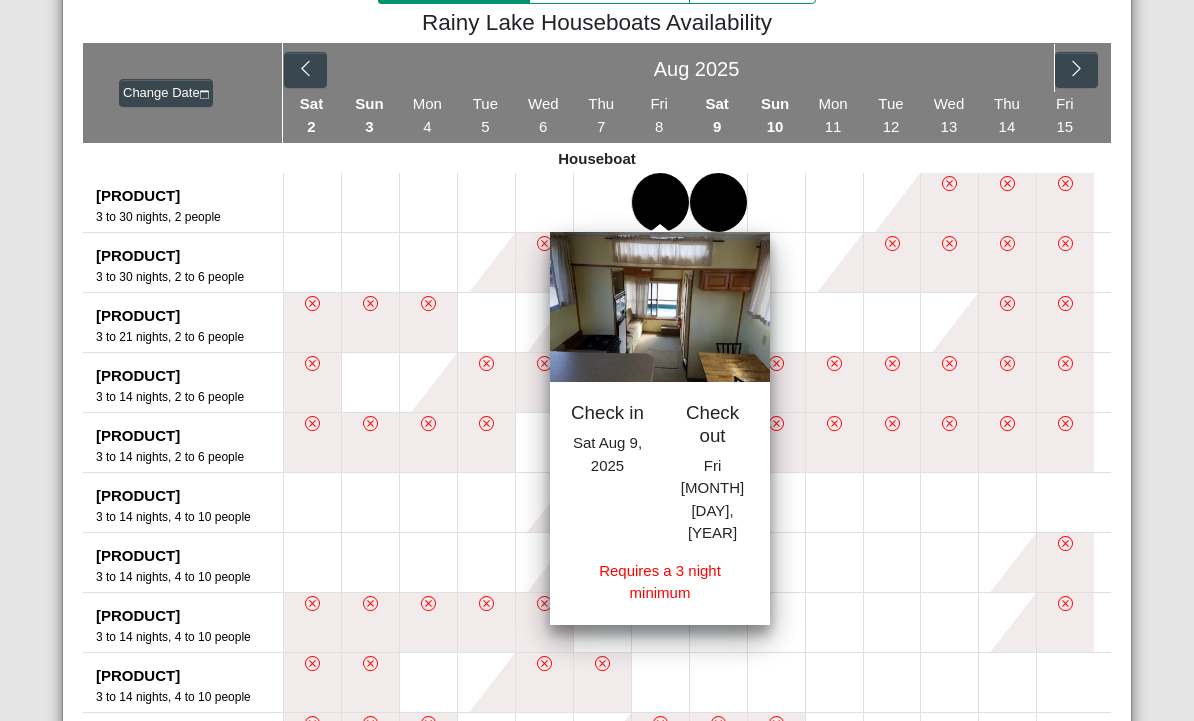 click at bounding box center [660, 202] 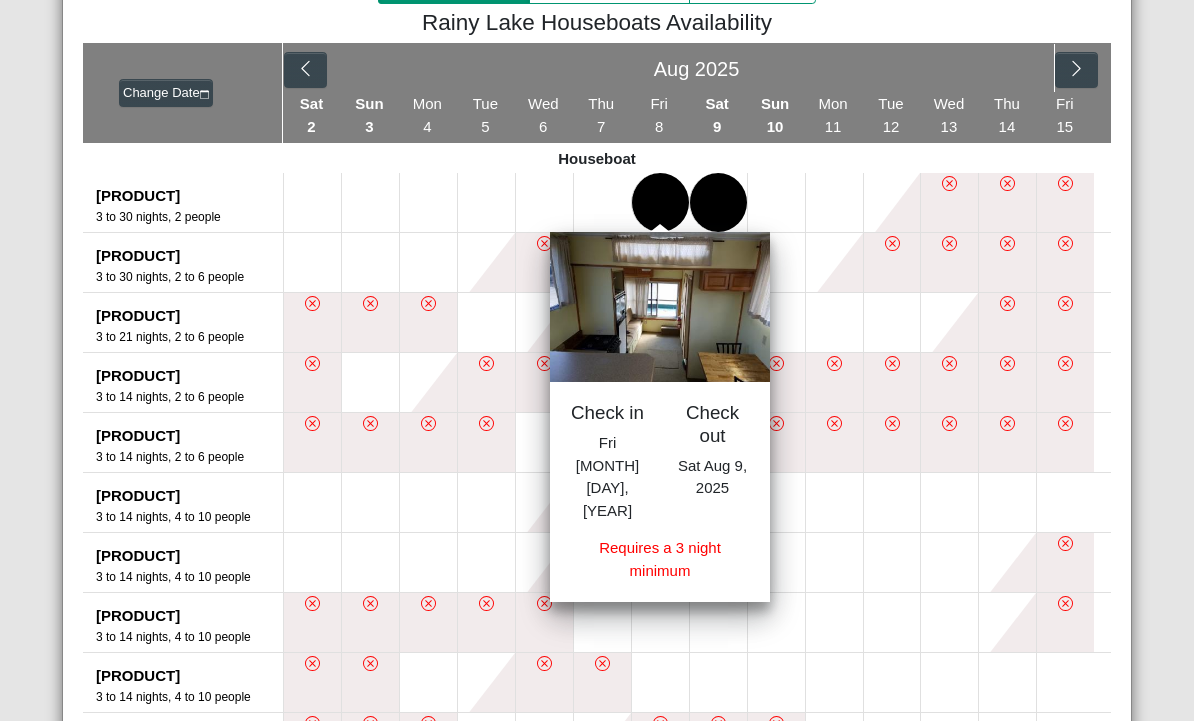 click at bounding box center (776, 202) 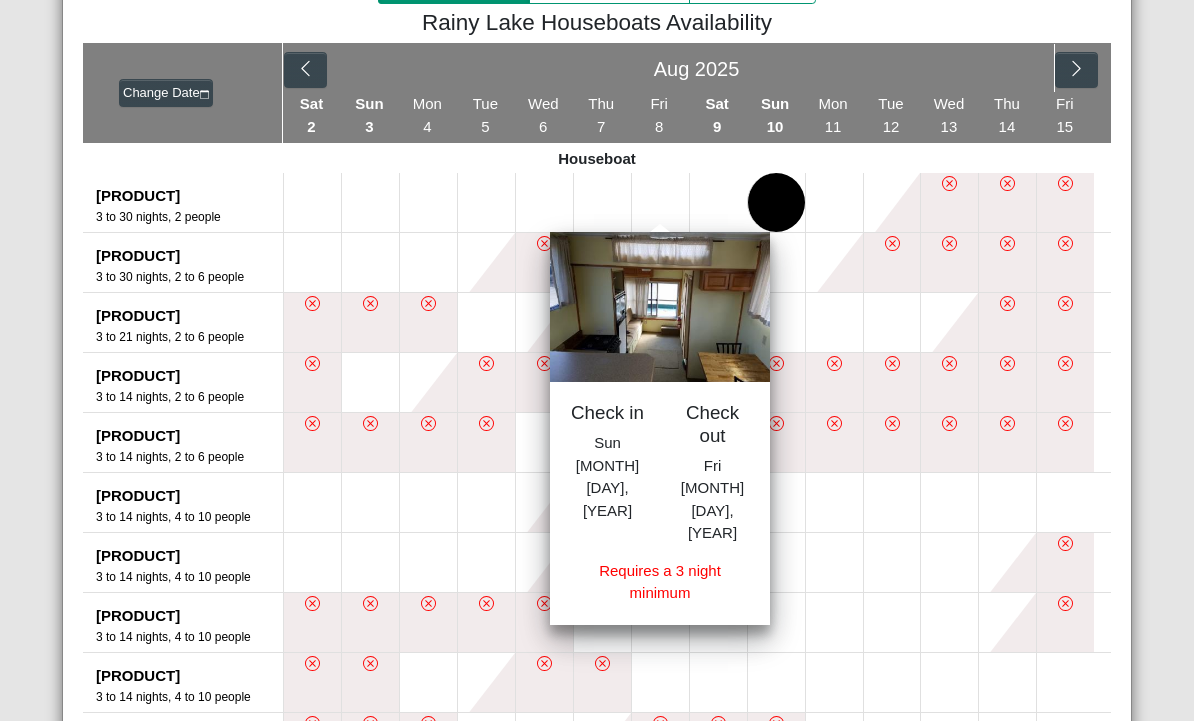 click at bounding box center [834, 202] 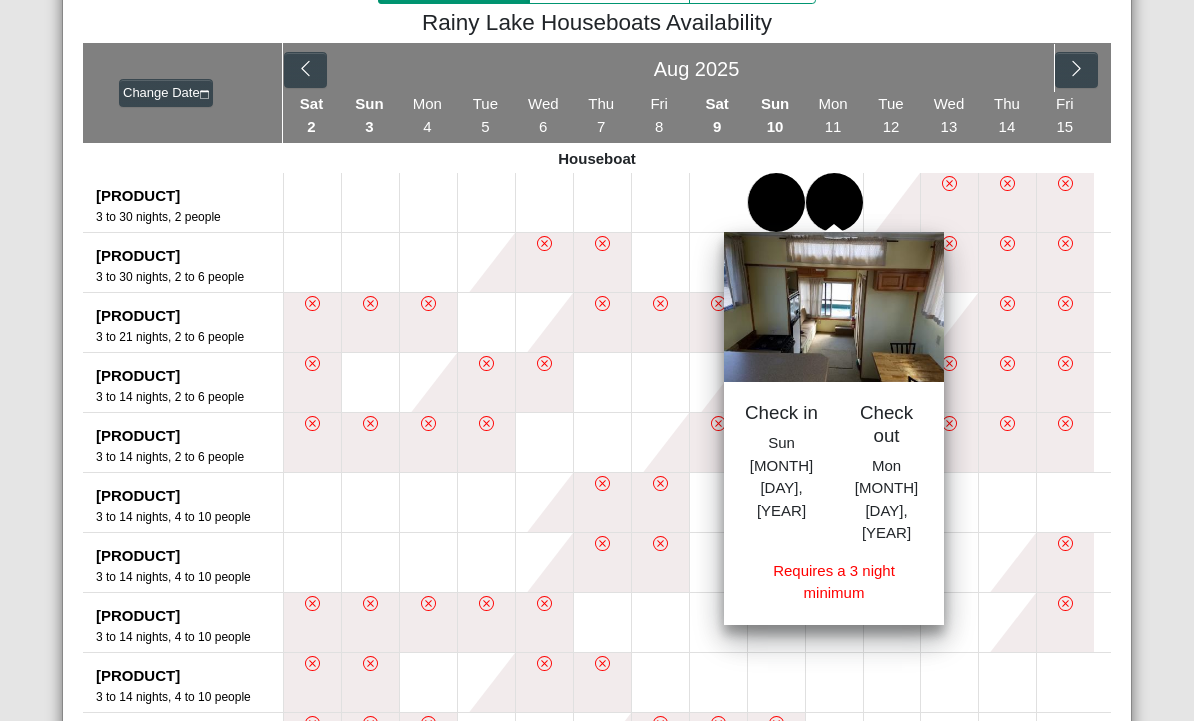 click at bounding box center (660, 202) 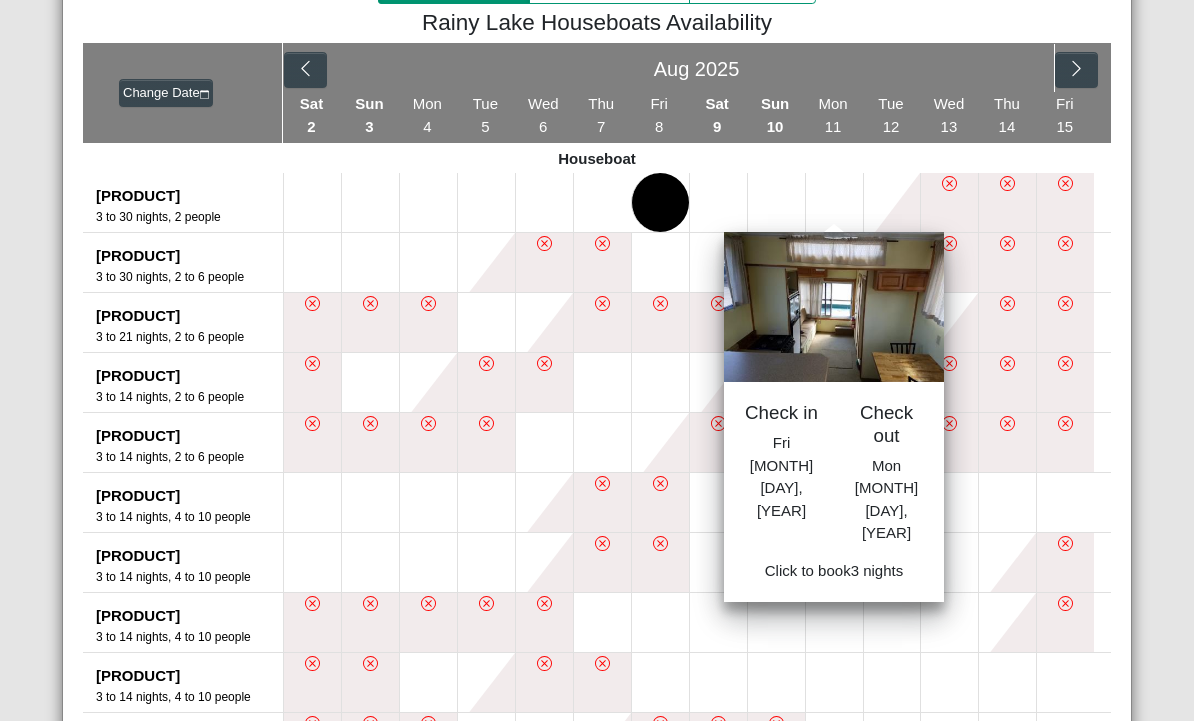 click at bounding box center (834, 202) 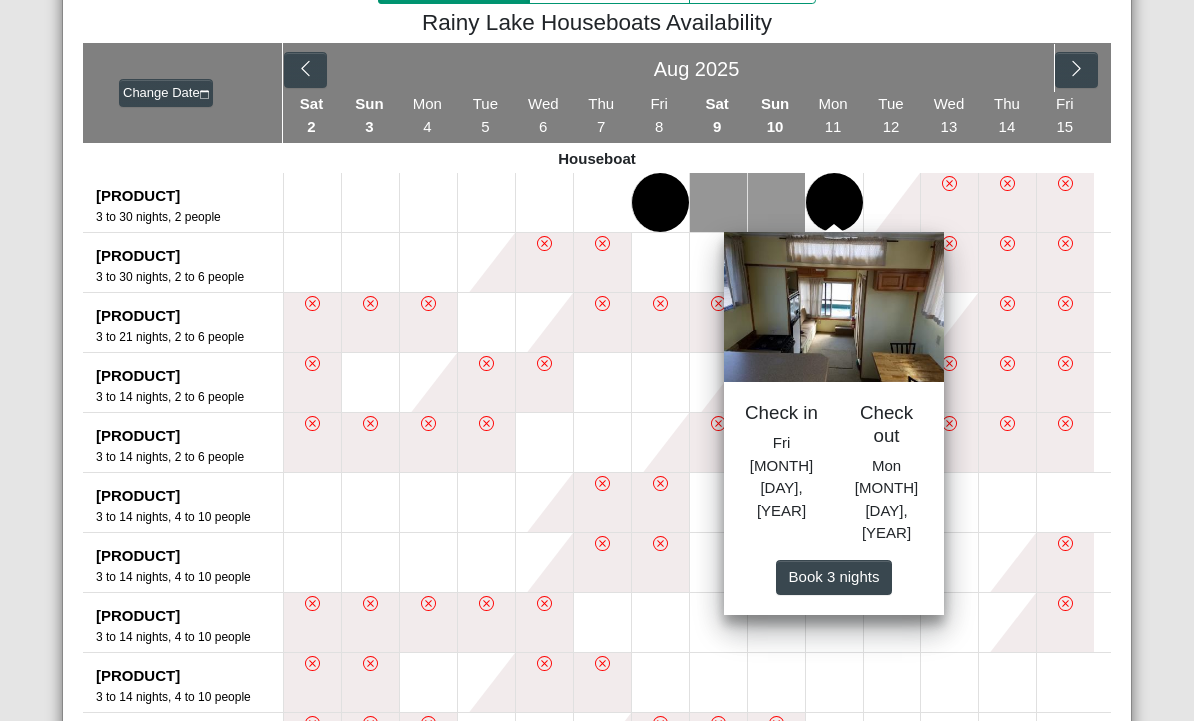 click on "Book 3 night s" at bounding box center [834, 576] 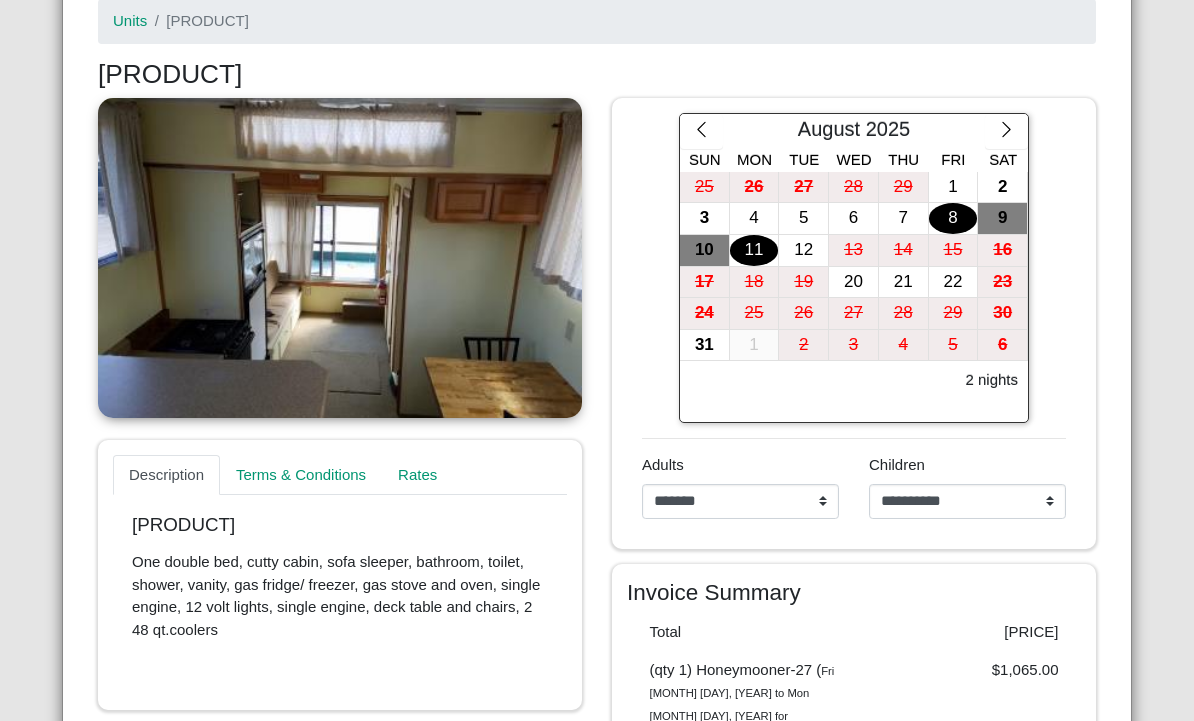scroll, scrollTop: 322, scrollLeft: 0, axis: vertical 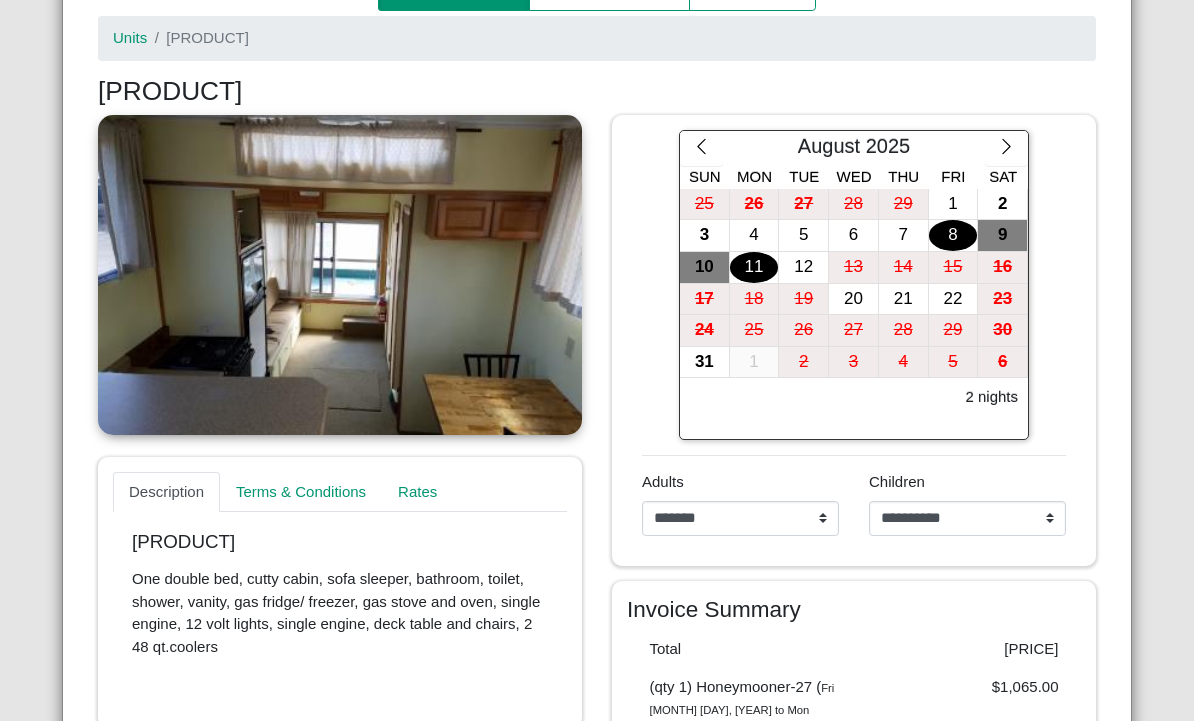 click at bounding box center [340, 275] 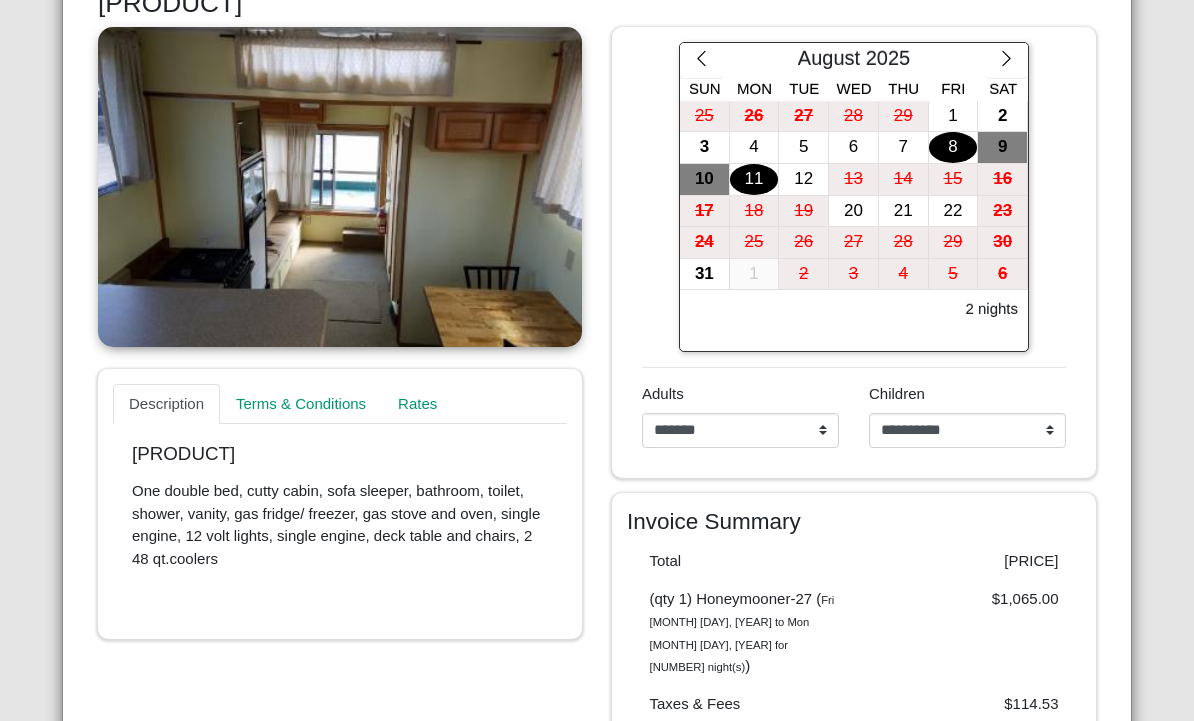 scroll, scrollTop: 412, scrollLeft: 0, axis: vertical 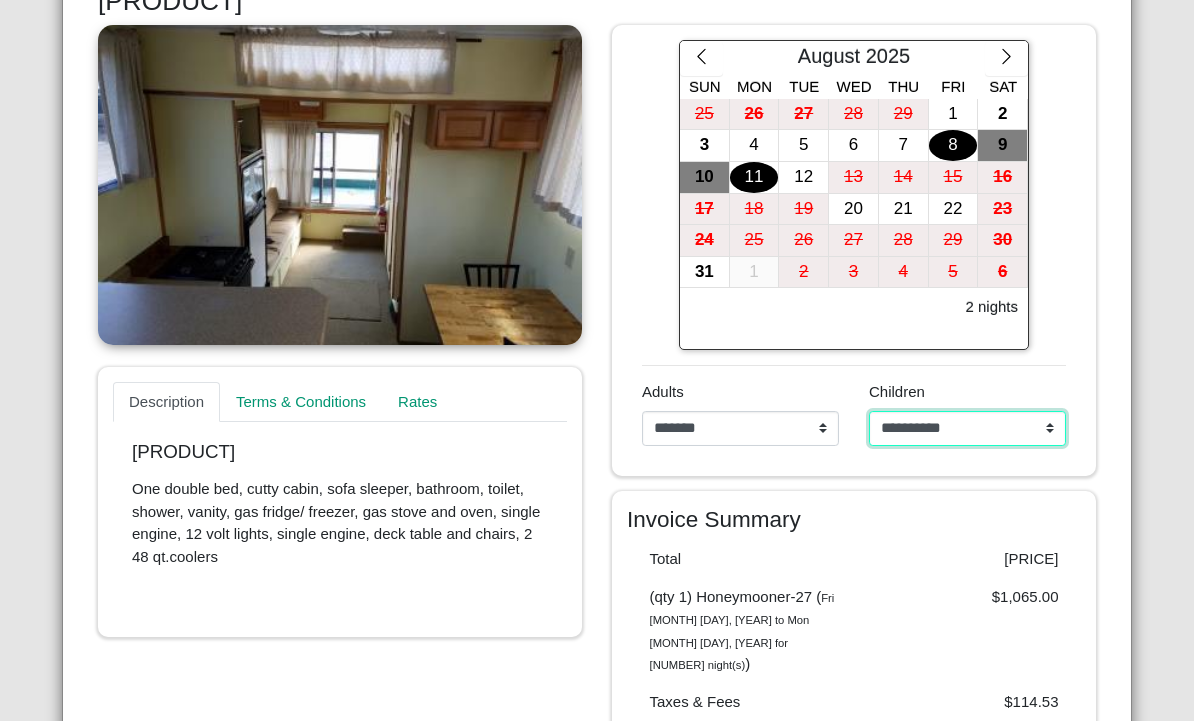 click on "**********" at bounding box center [967, 429] 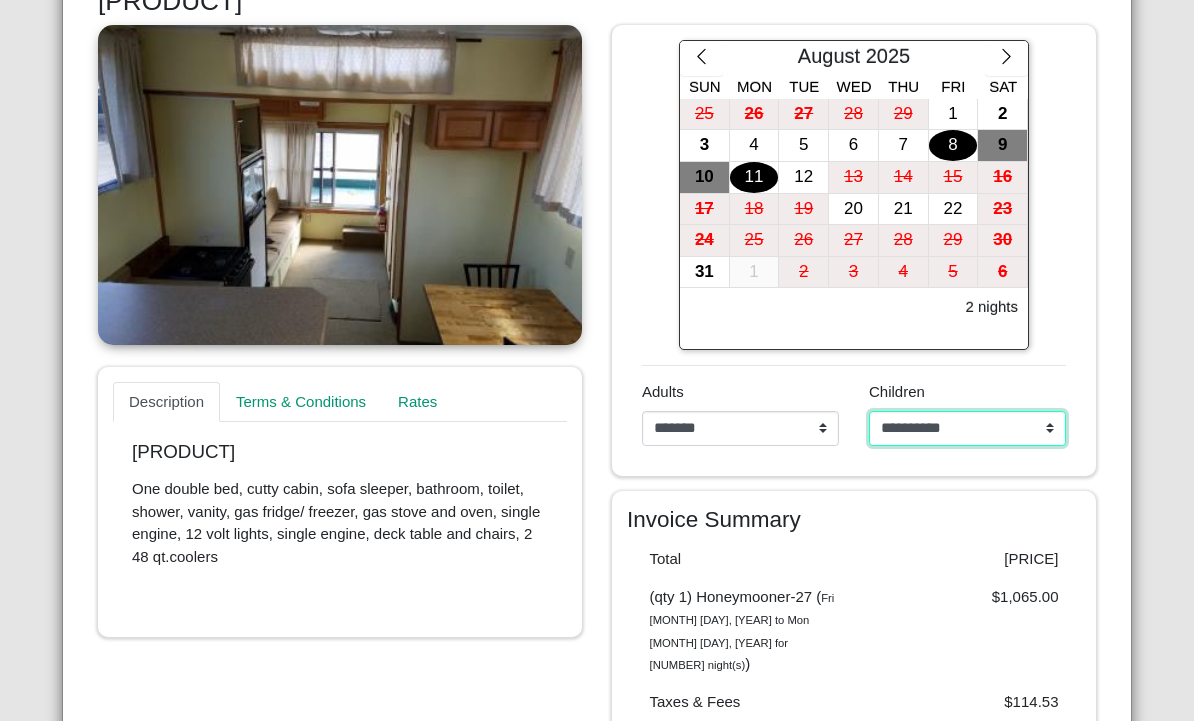 select on "*" 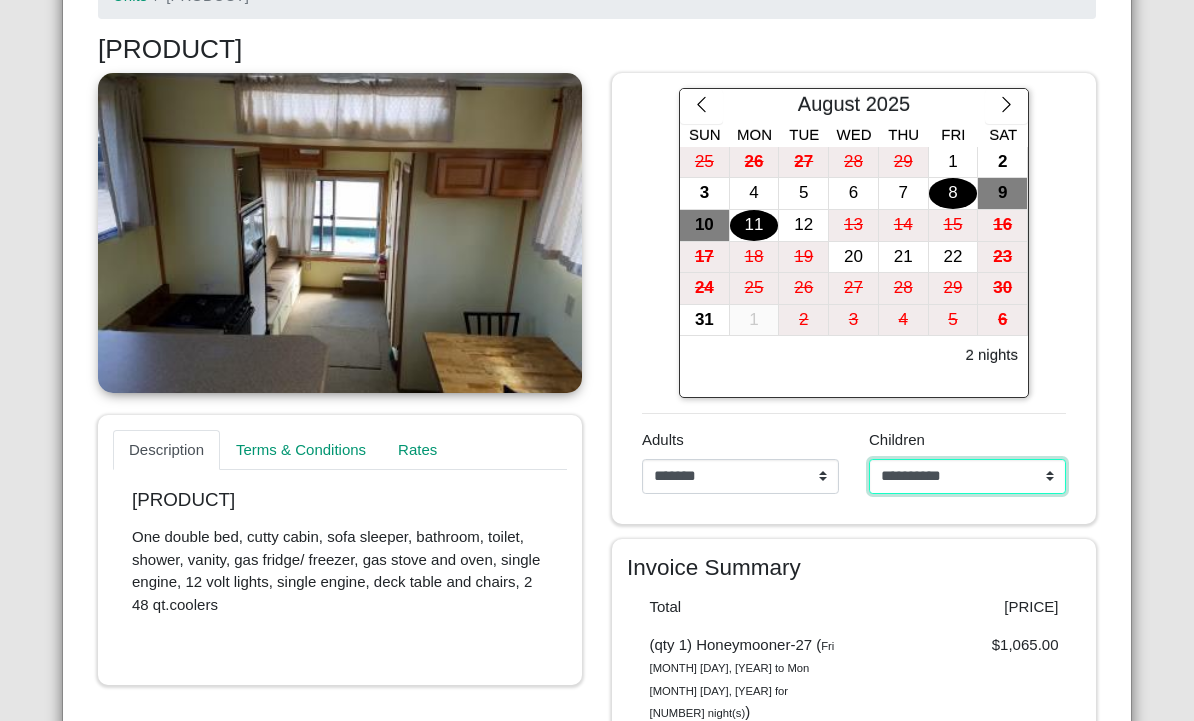 scroll, scrollTop: 369, scrollLeft: 0, axis: vertical 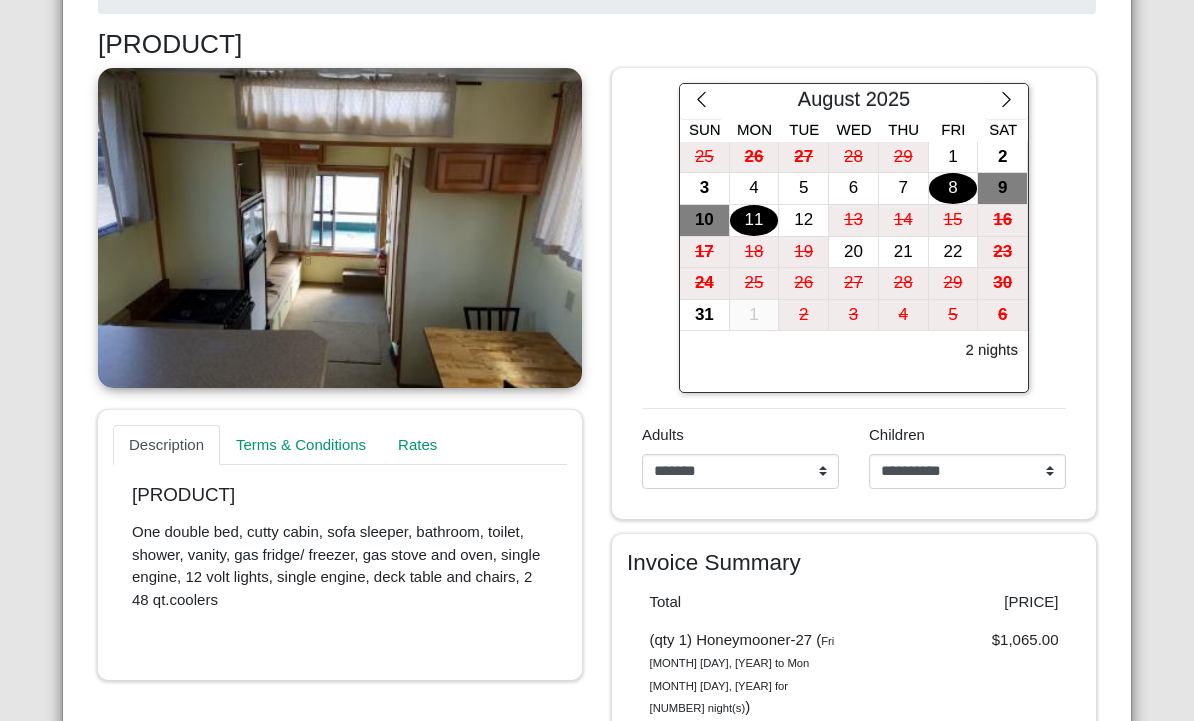 click at bounding box center (340, 228) 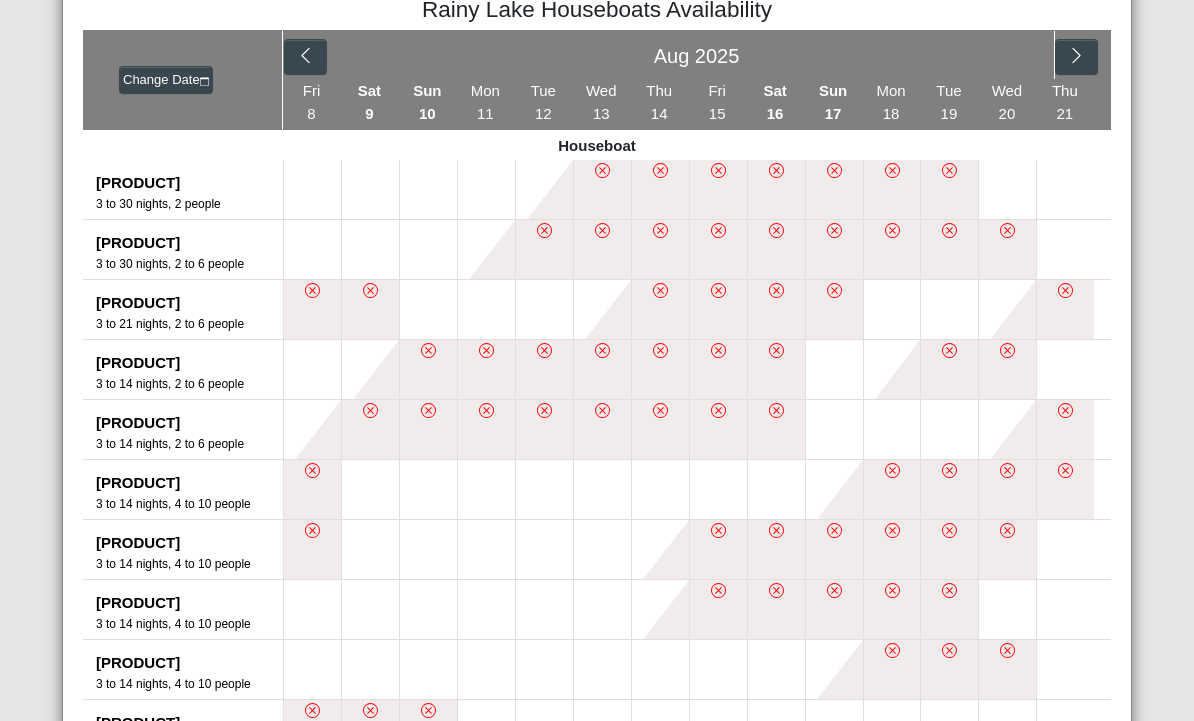 scroll, scrollTop: 343, scrollLeft: 0, axis: vertical 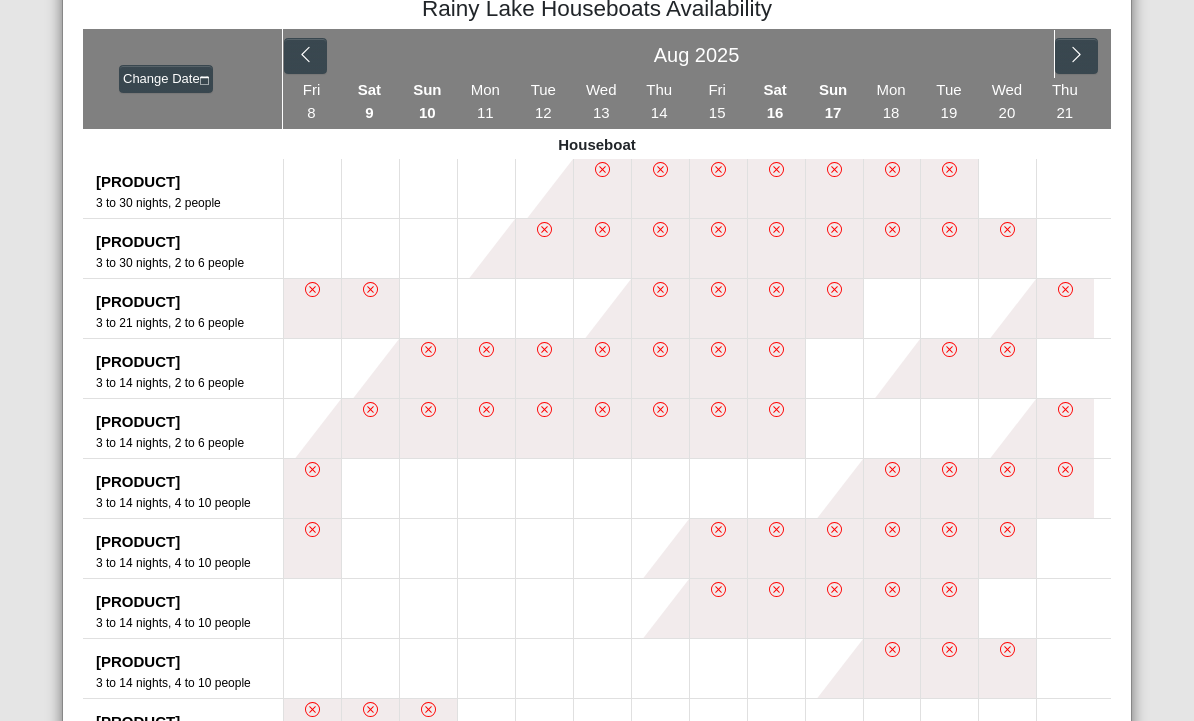 click on "[PRODUCT] [NUMBER] [NUMBER] to [NUMBER] nights, [NUMBER] to [NUMBER] people" at bounding box center (597, 549) 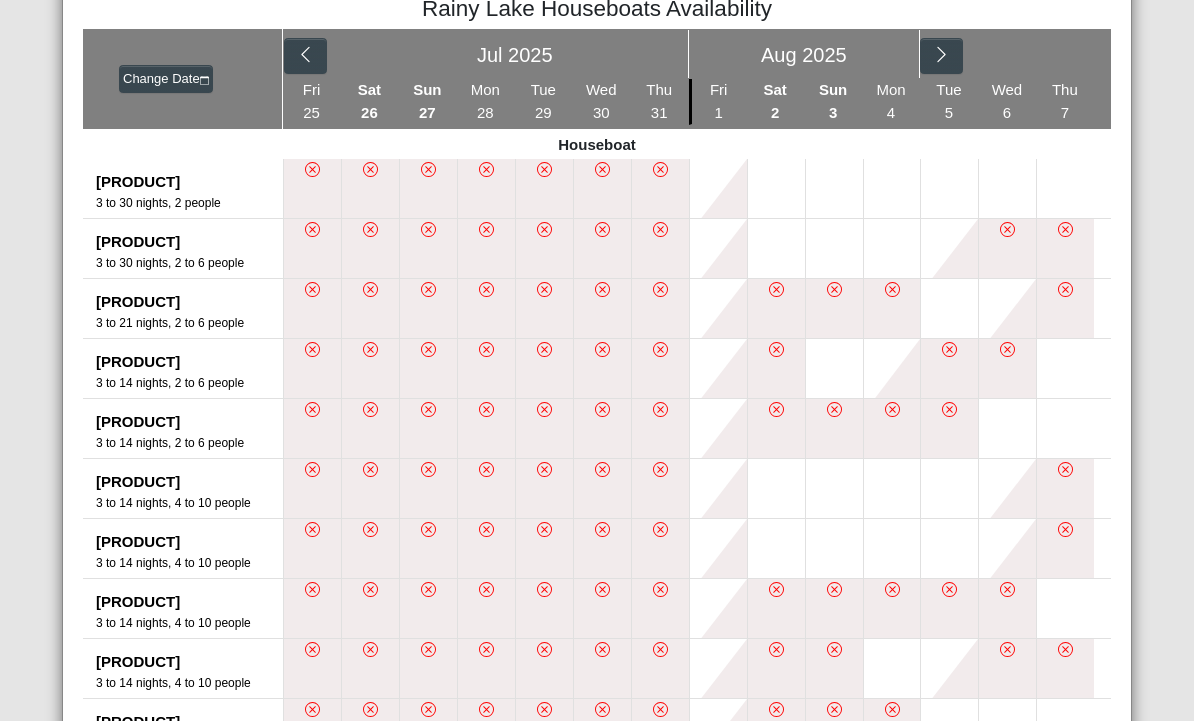 click at bounding box center (941, 56) 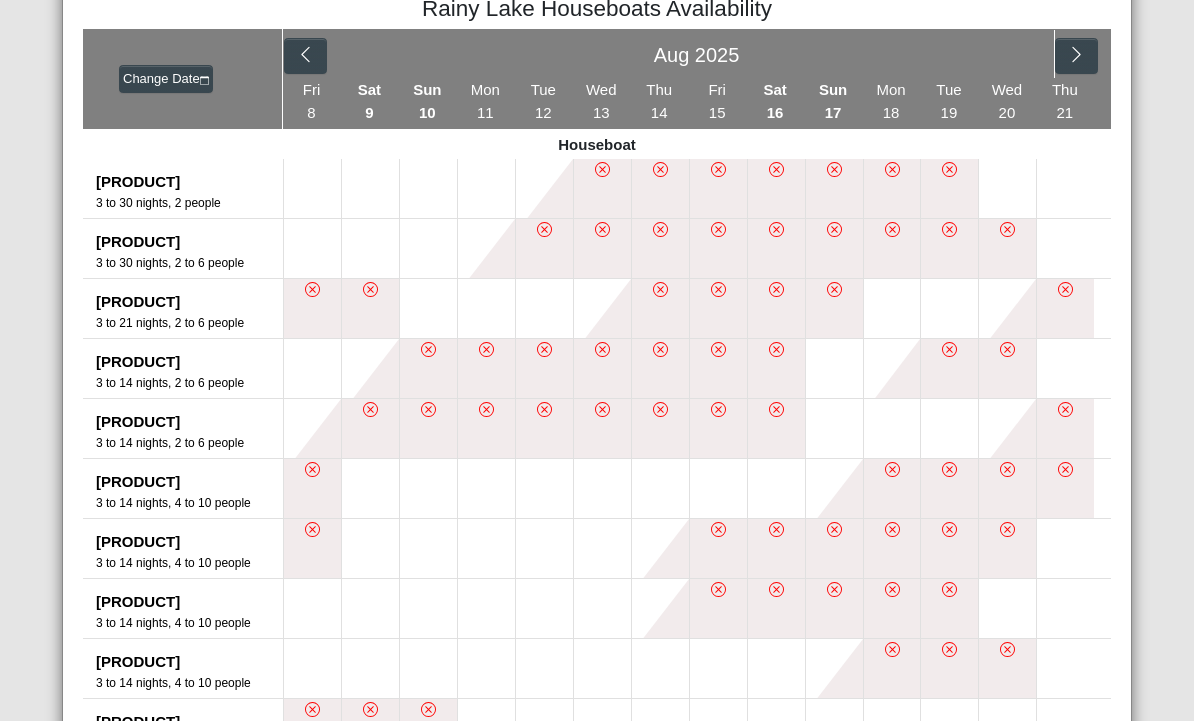 click at bounding box center [312, 248] 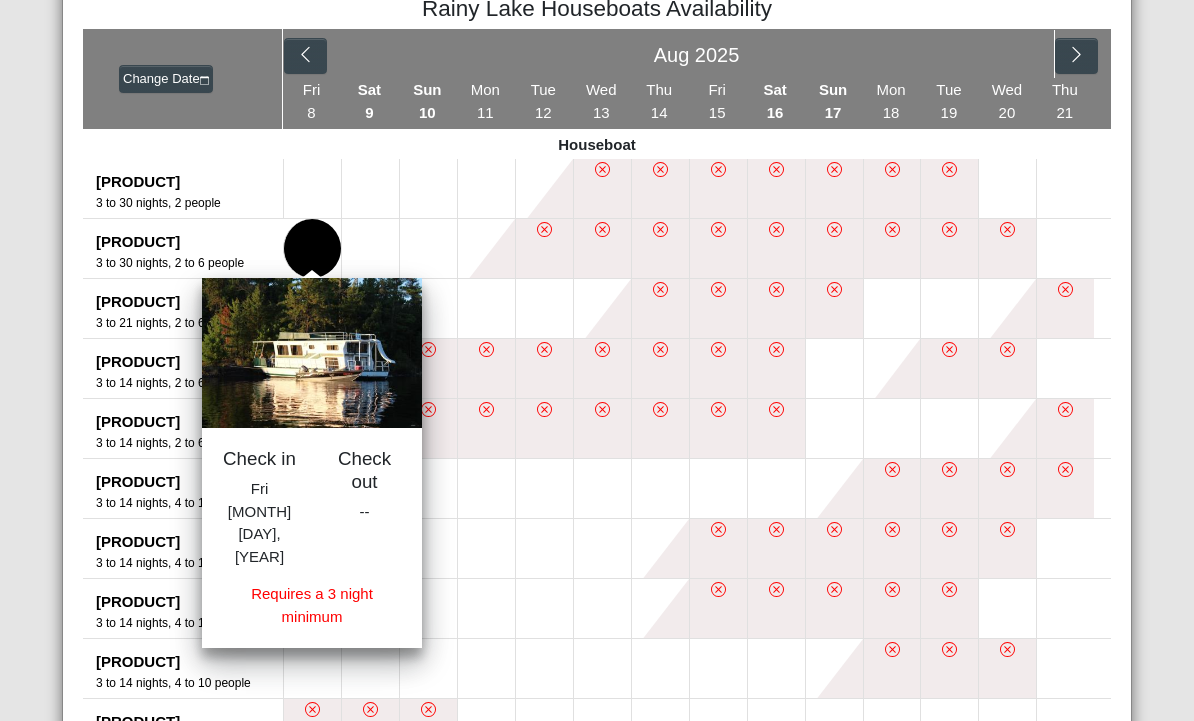 click at bounding box center [486, 248] 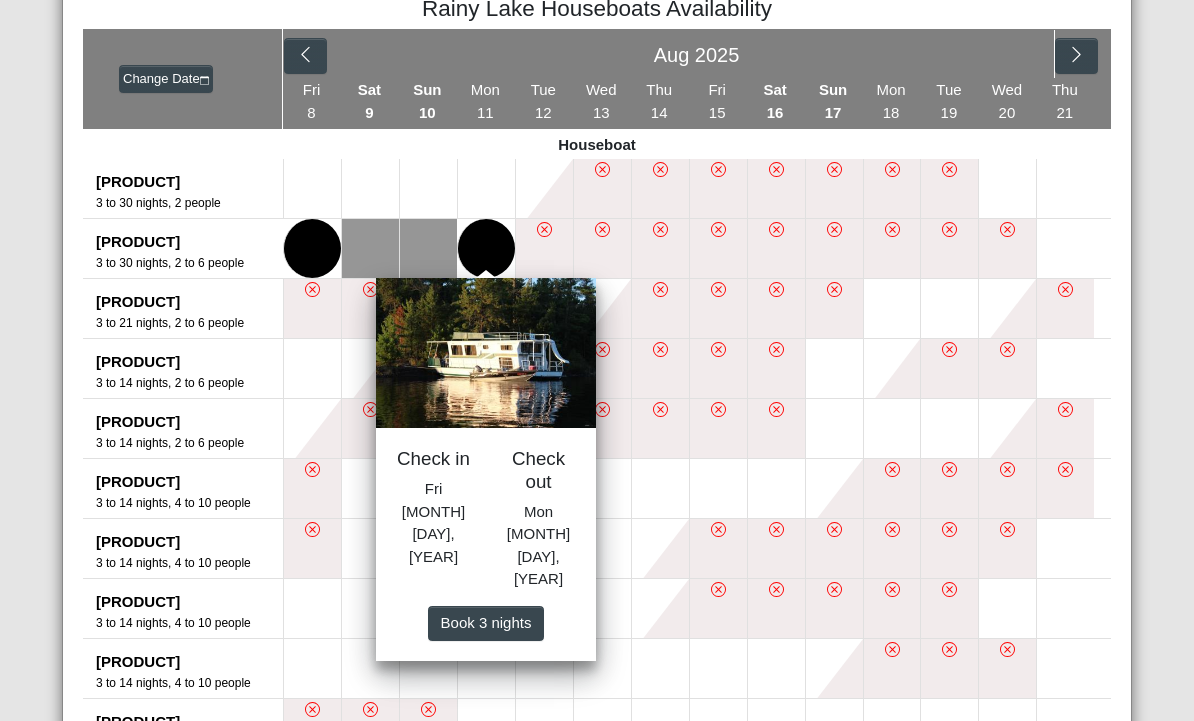 click on "Book 3 night s" at bounding box center (485, 623) 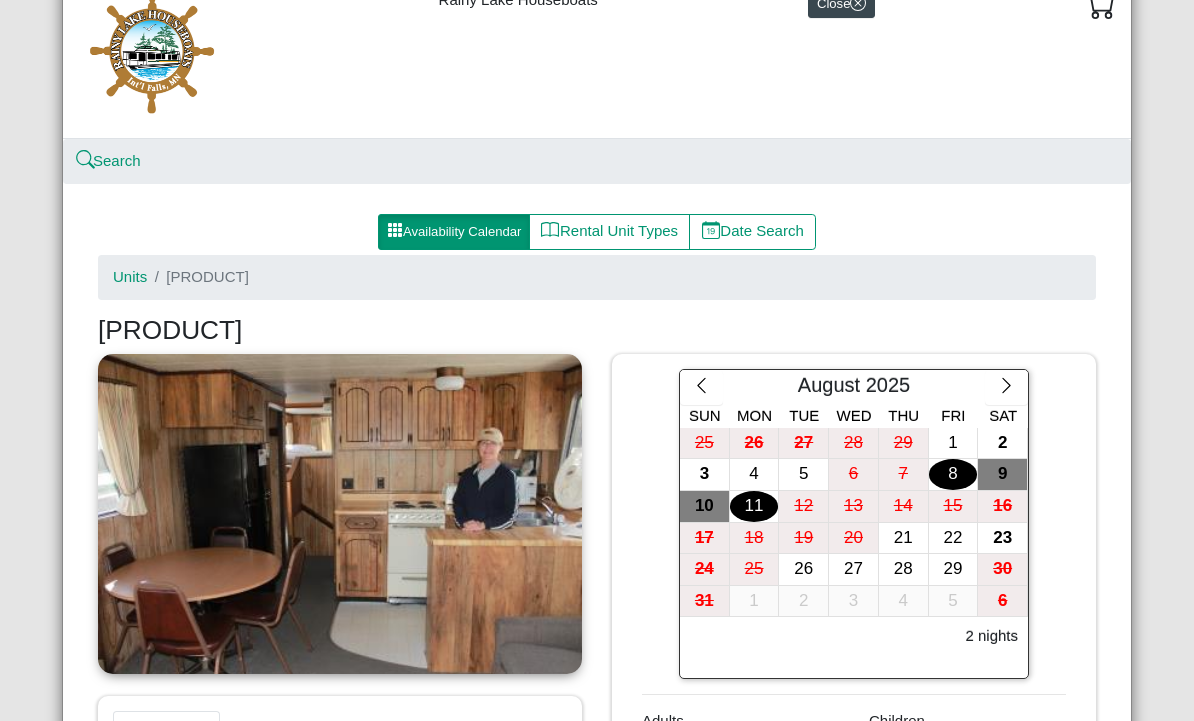 scroll, scrollTop: 76, scrollLeft: 0, axis: vertical 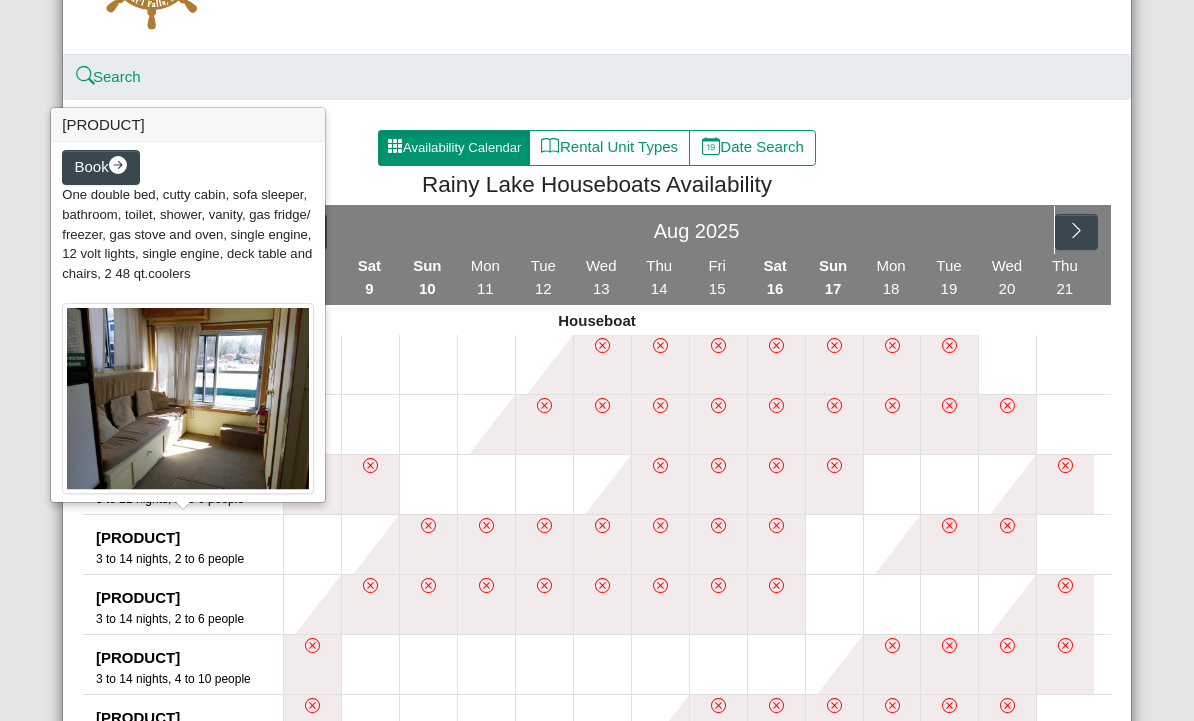 click on "[PRODUCT]" at bounding box center (189, 358) 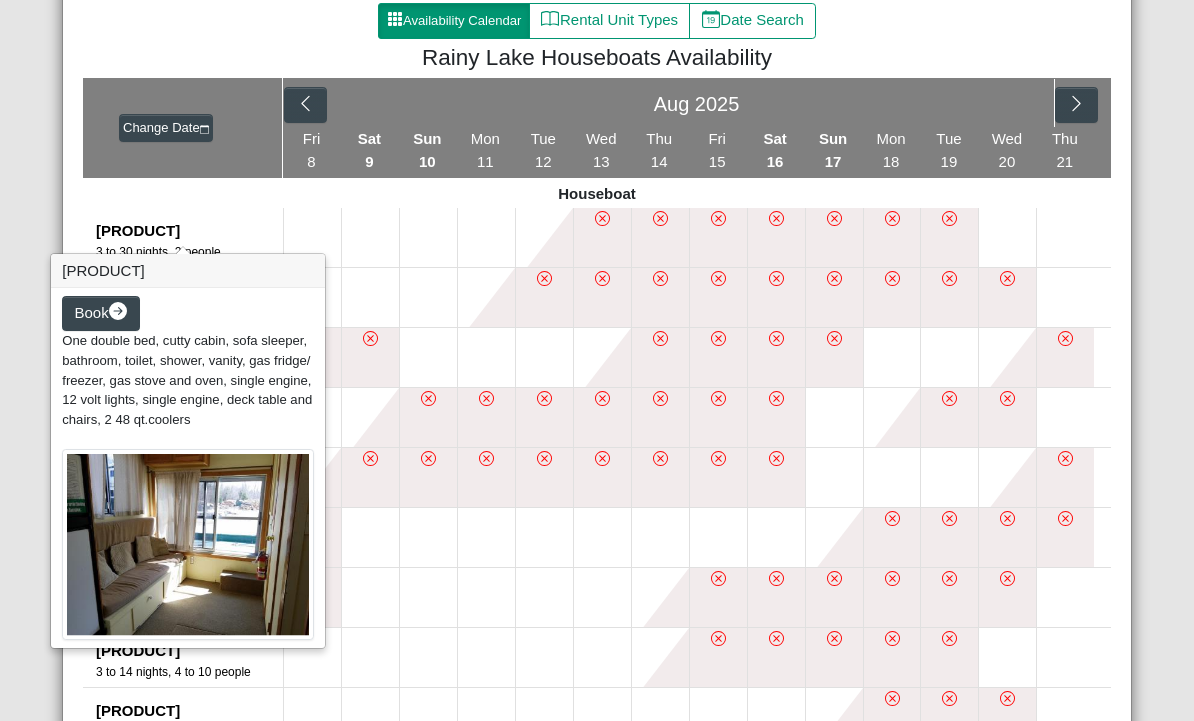 scroll, scrollTop: 304, scrollLeft: 0, axis: vertical 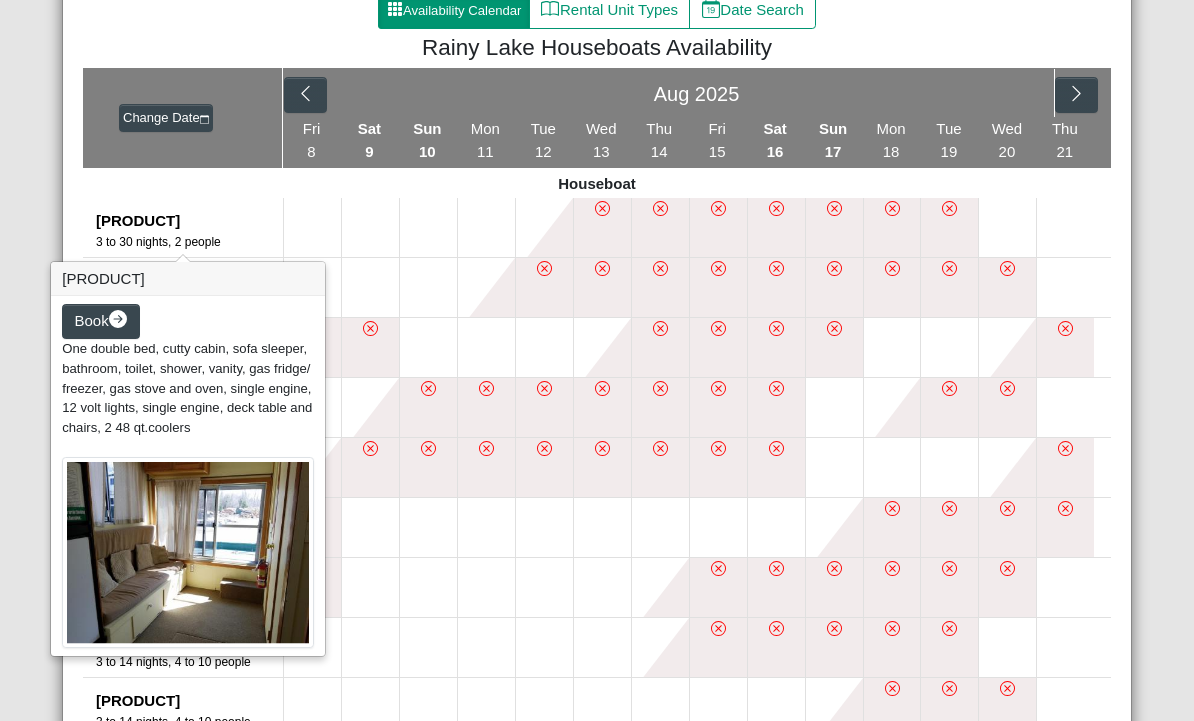 click at bounding box center (312, 227) 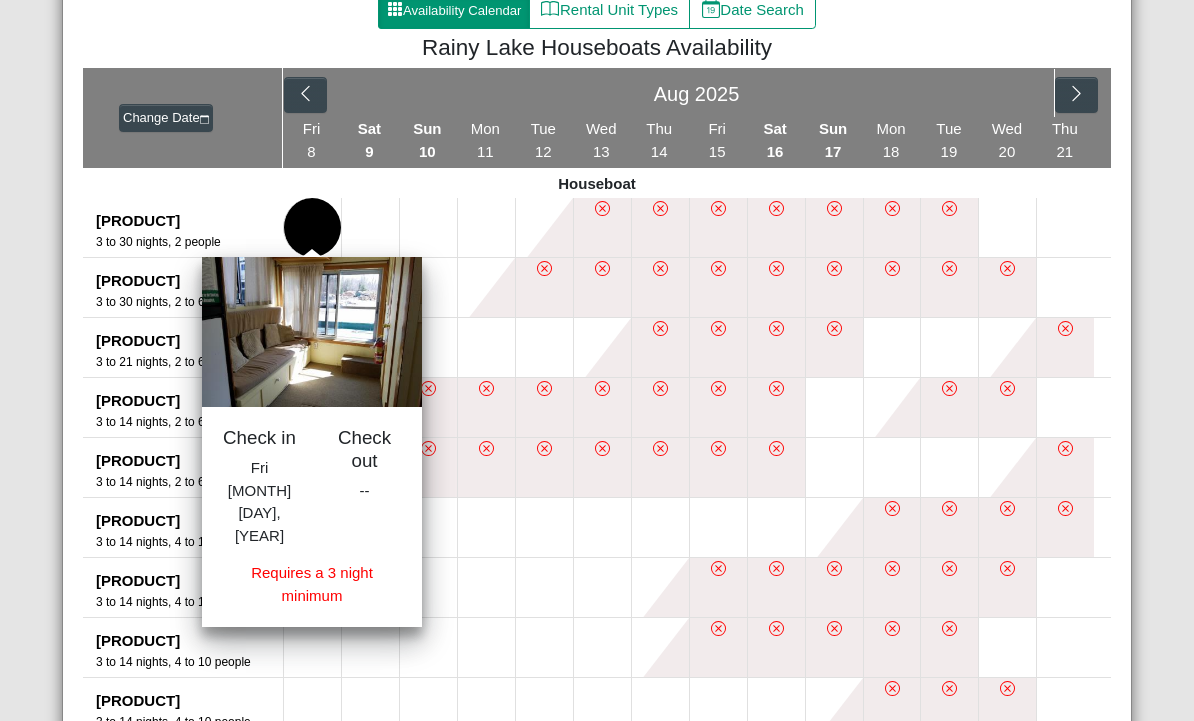 click at bounding box center (486, 227) 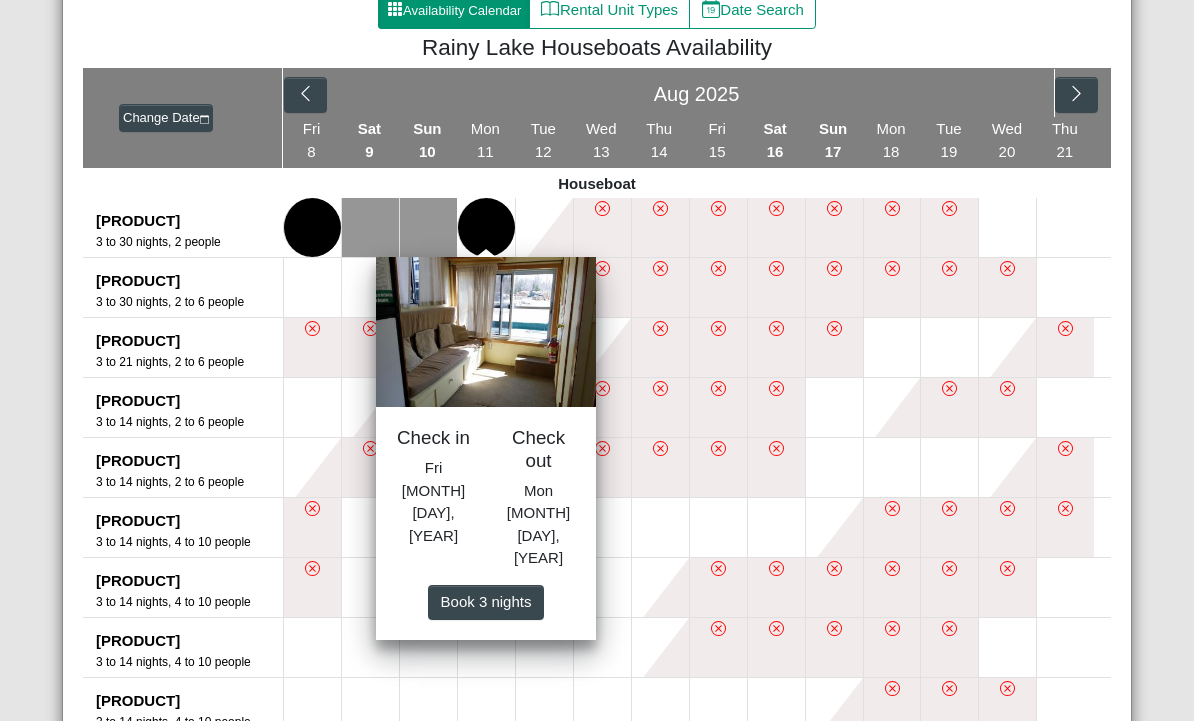 click on "Book 3 night s" at bounding box center [486, 601] 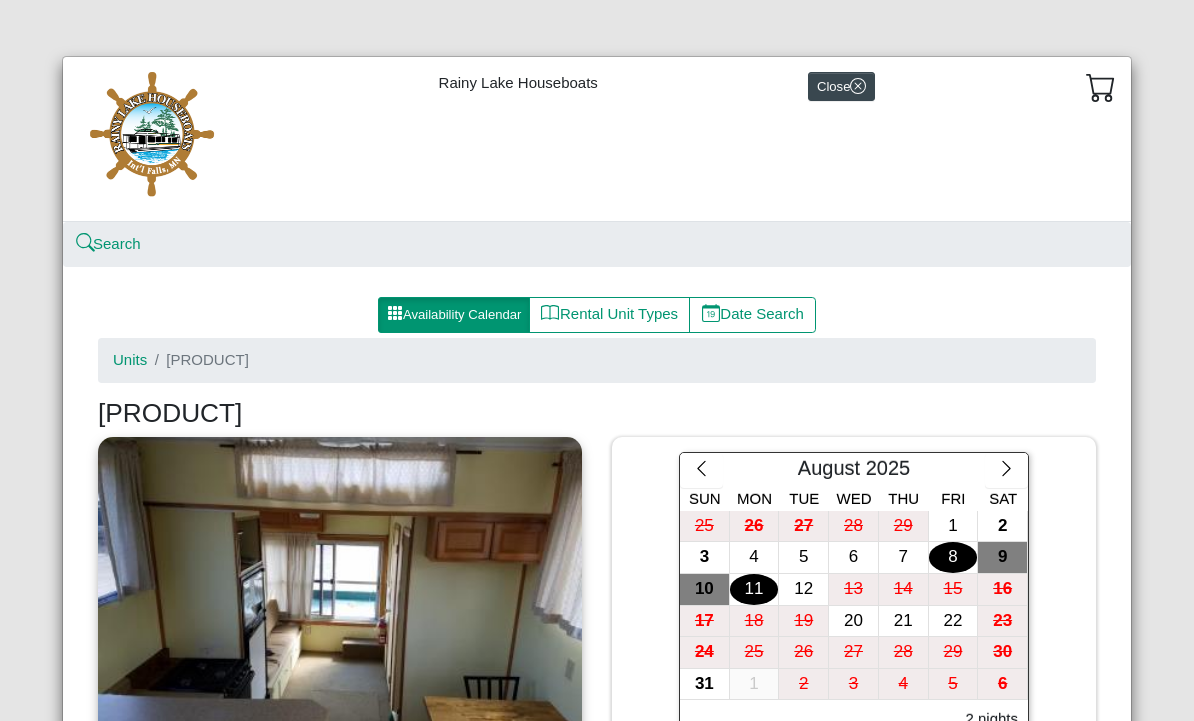 scroll, scrollTop: 0, scrollLeft: 0, axis: both 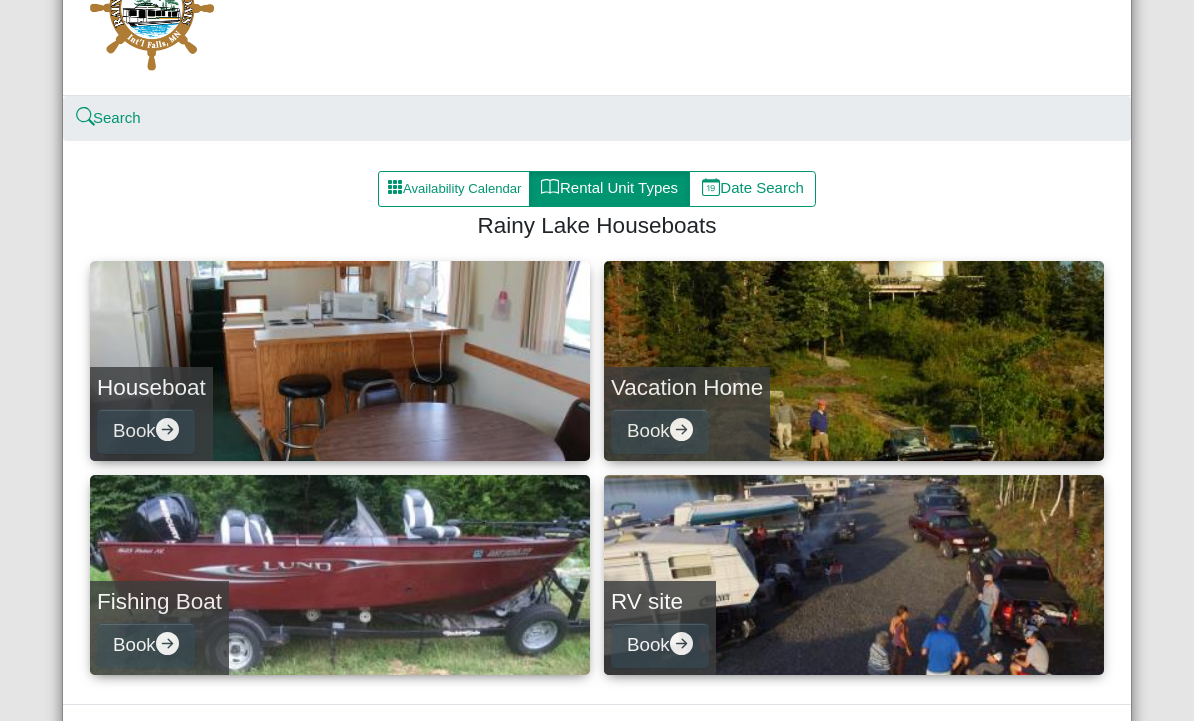 click on "Vacation Home  Book" at bounding box center (854, 361) 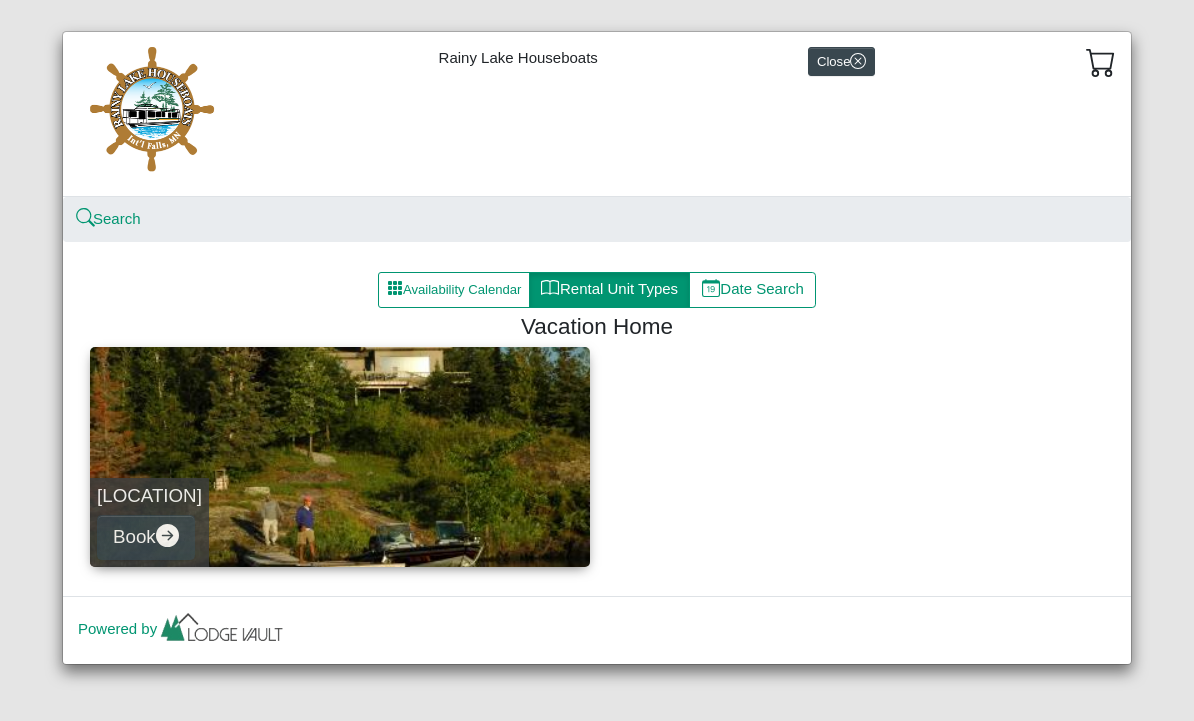 scroll, scrollTop: 24, scrollLeft: 0, axis: vertical 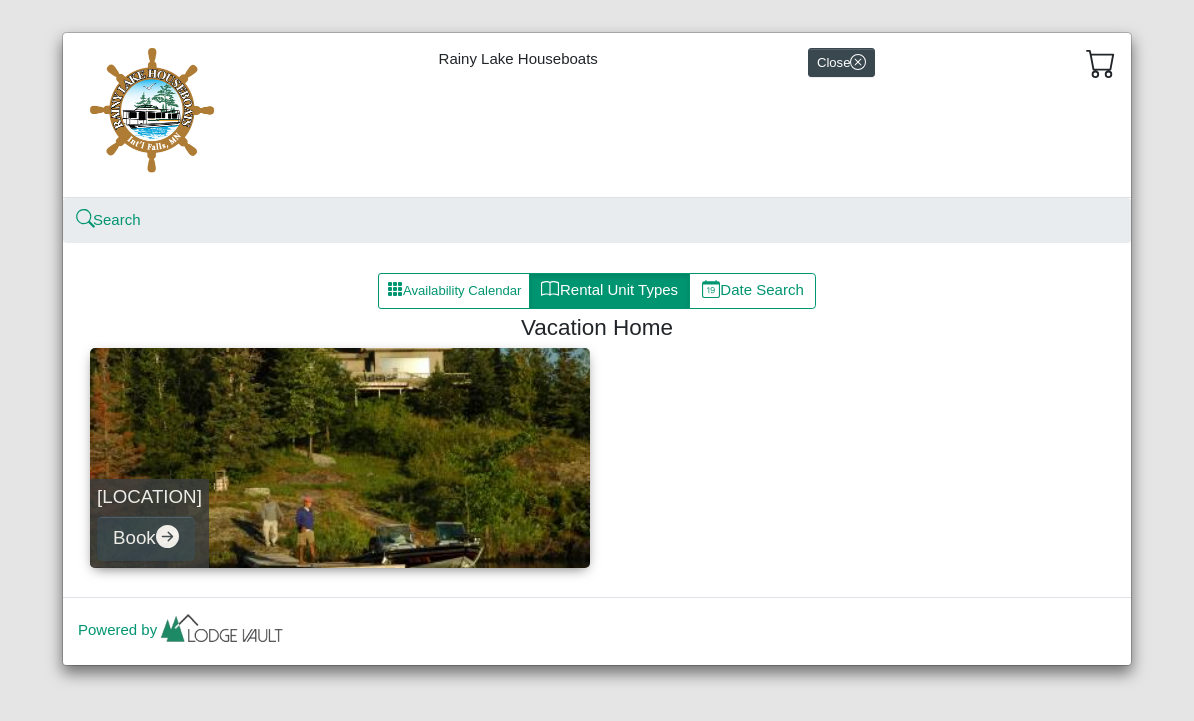 click on "[LOCATION]  Book" at bounding box center (340, 458) 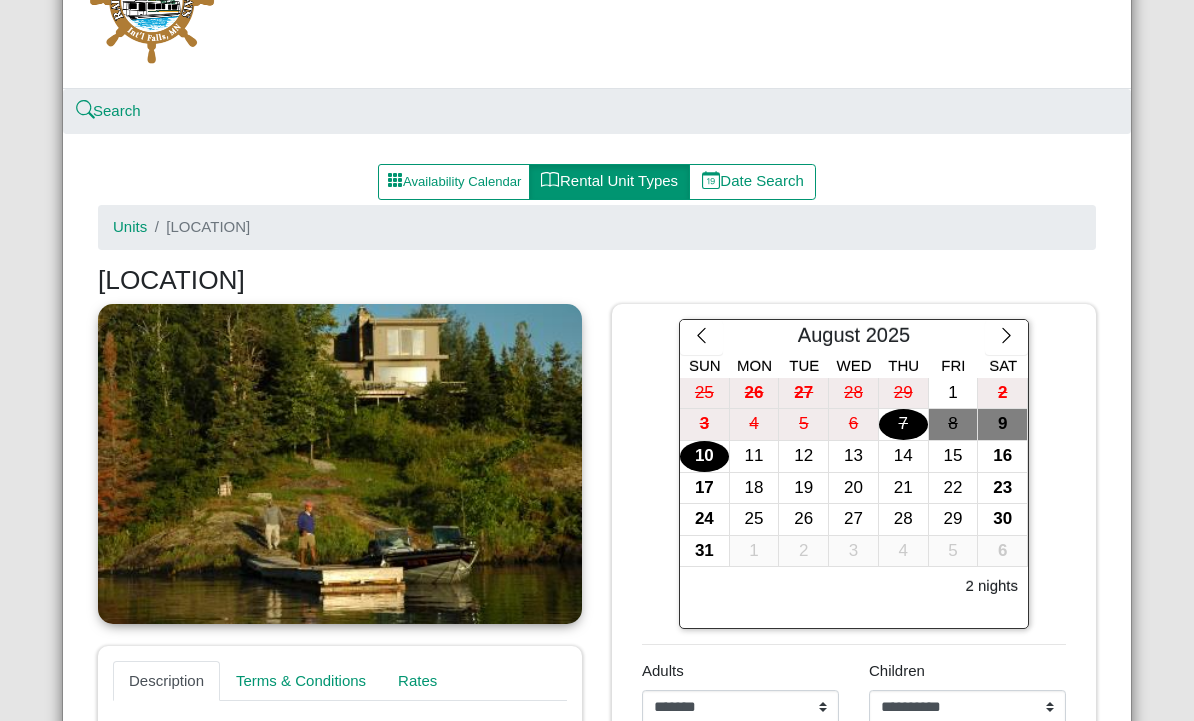 scroll, scrollTop: 138, scrollLeft: 0, axis: vertical 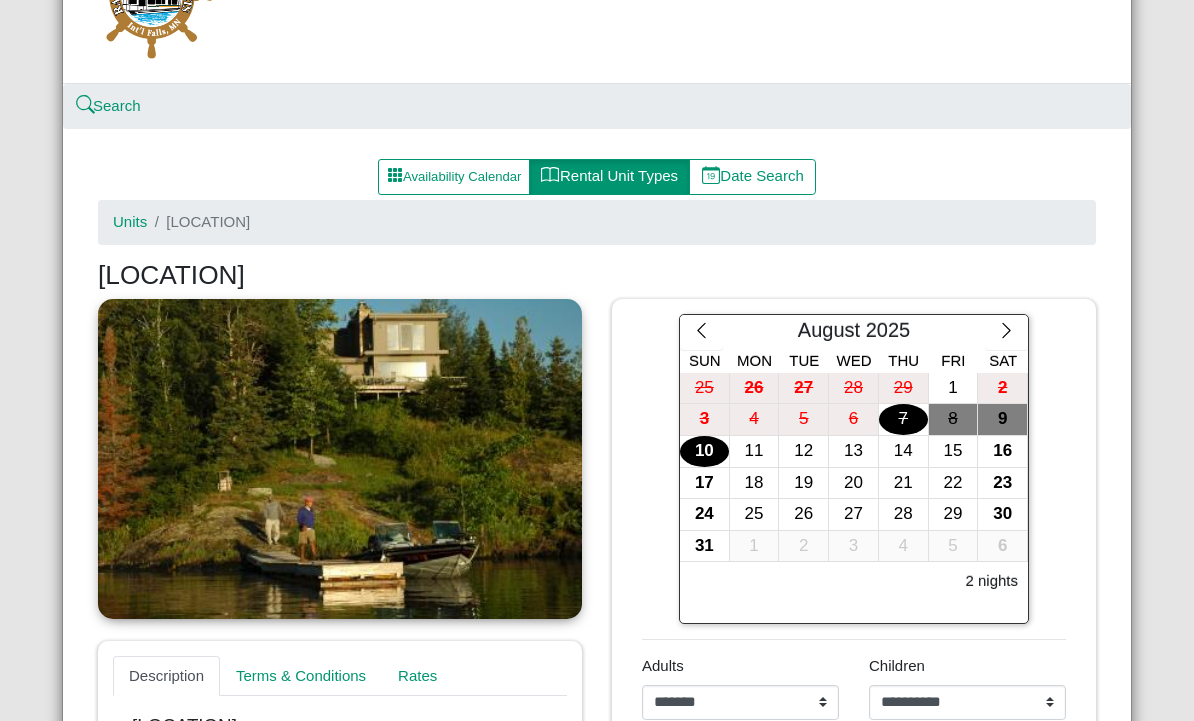 click on "10" at bounding box center [704, 451] 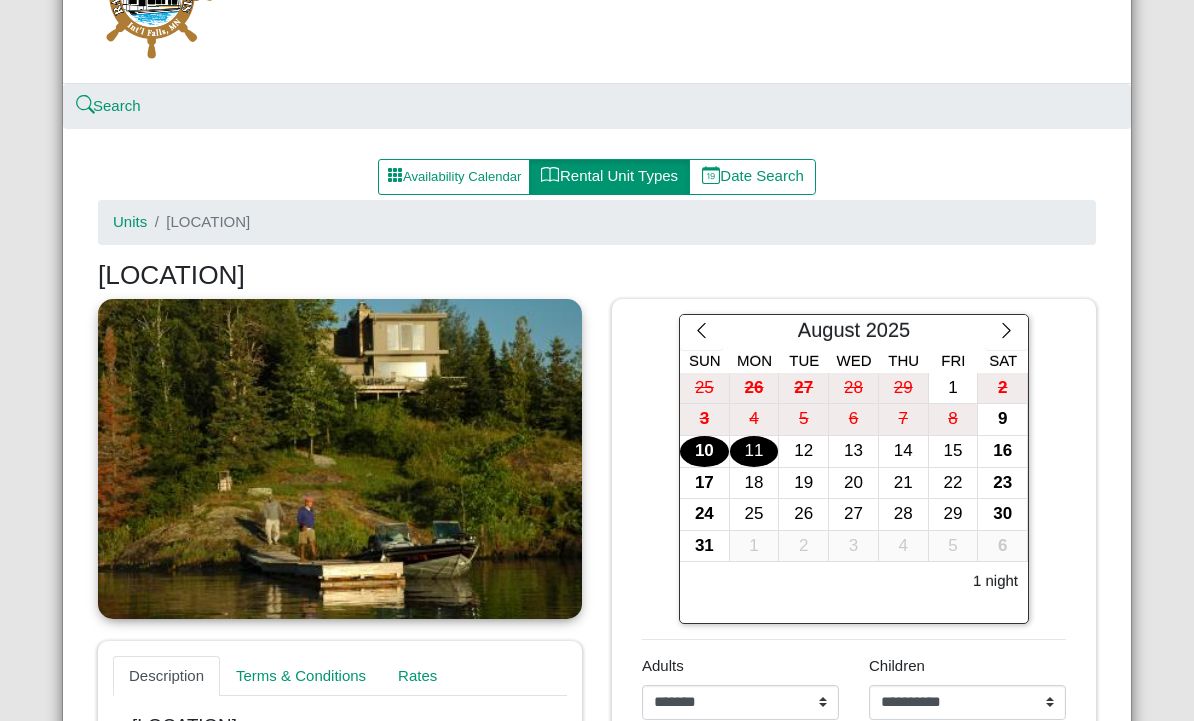 click on "11" at bounding box center [754, 451] 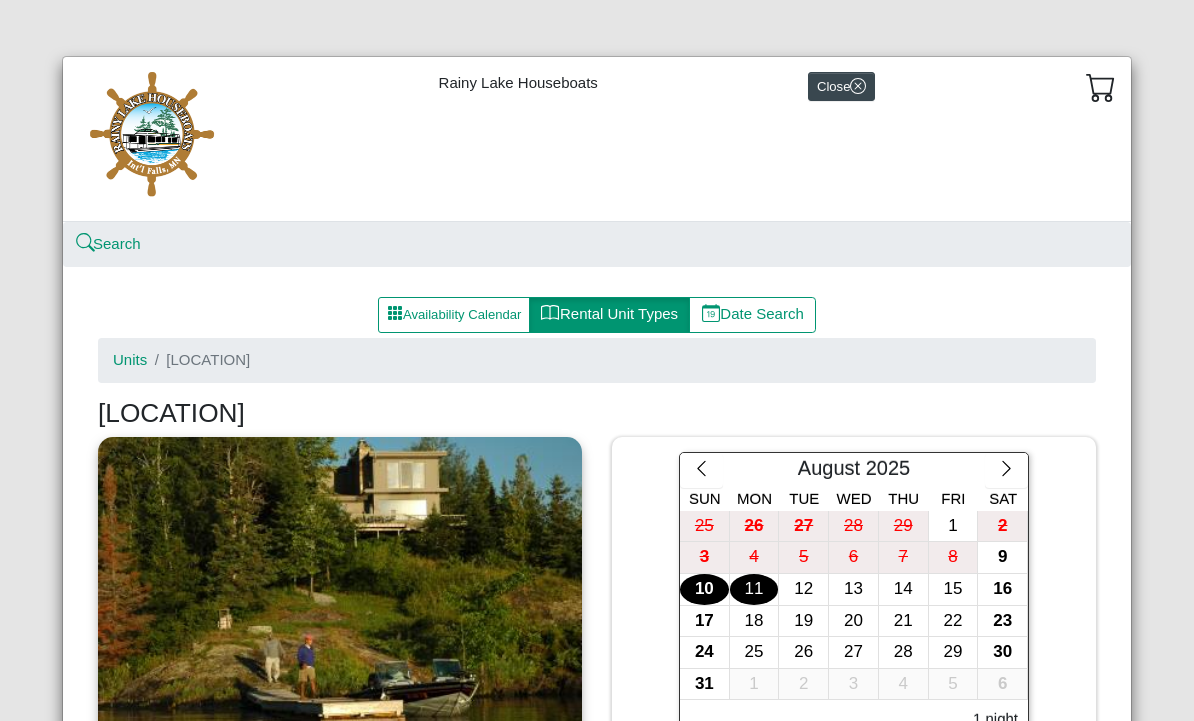 scroll, scrollTop: 0, scrollLeft: 0, axis: both 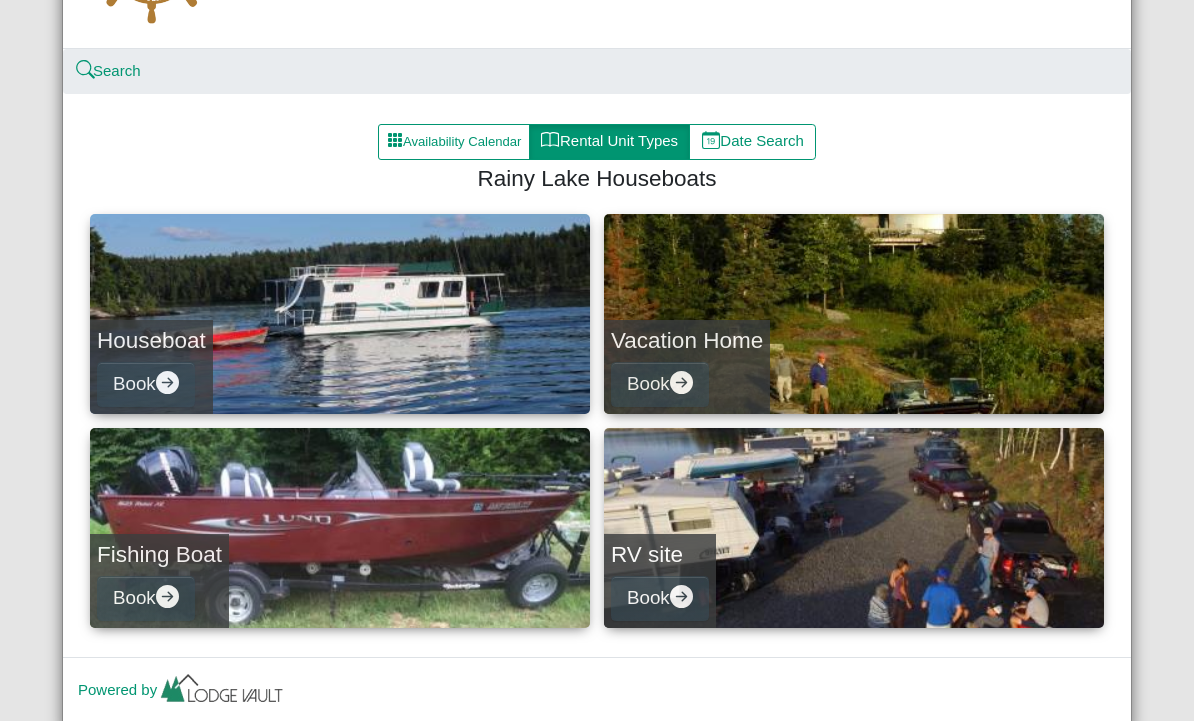 click on "[PRODUCT]  Book" at bounding box center [340, 314] 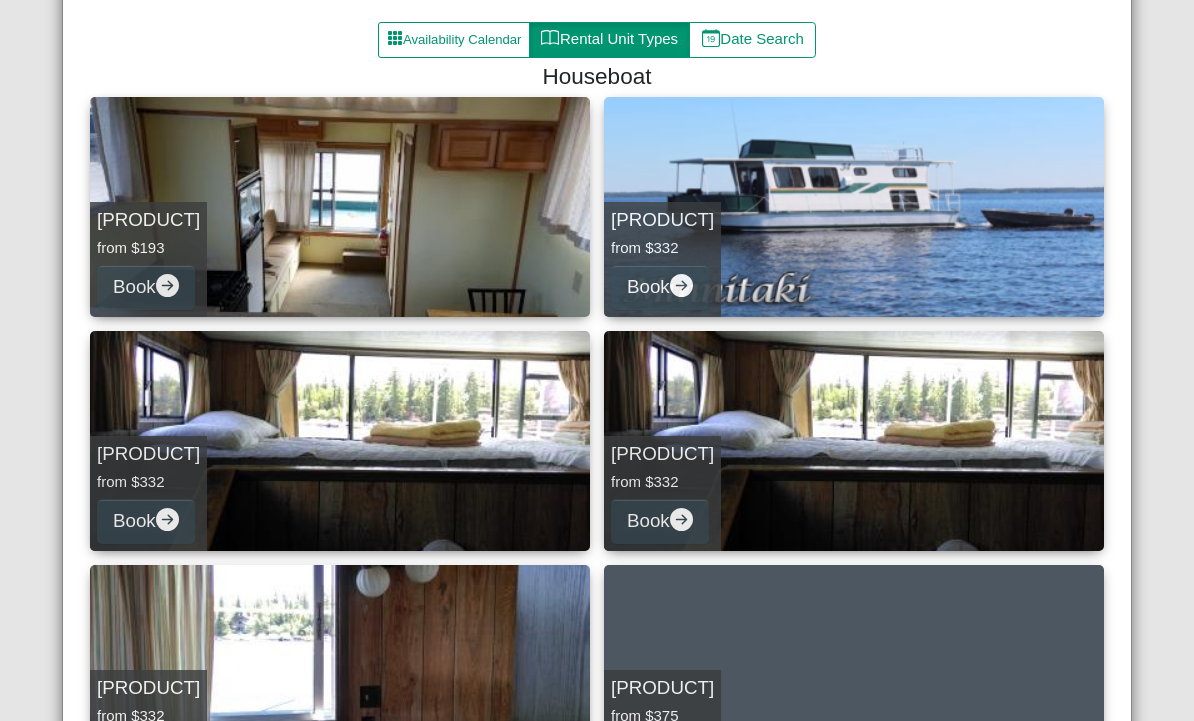 scroll, scrollTop: 276, scrollLeft: 0, axis: vertical 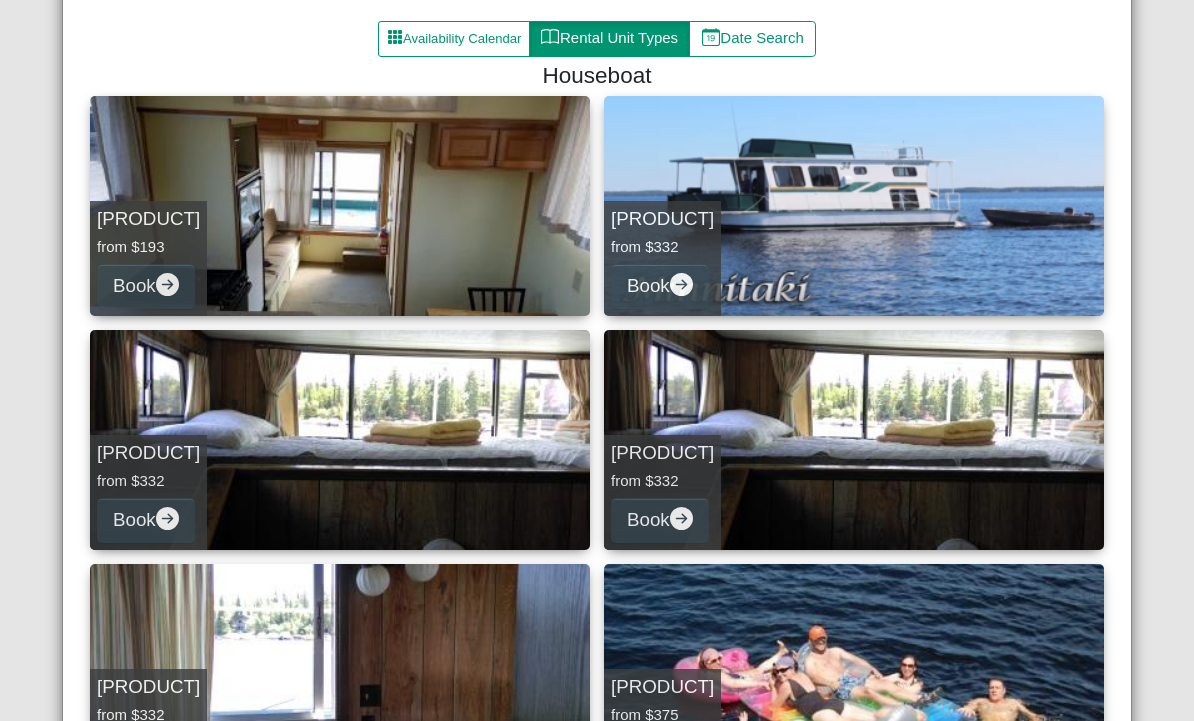 click on "Minnitaki 30   from $332  Book" at bounding box center [854, 206] 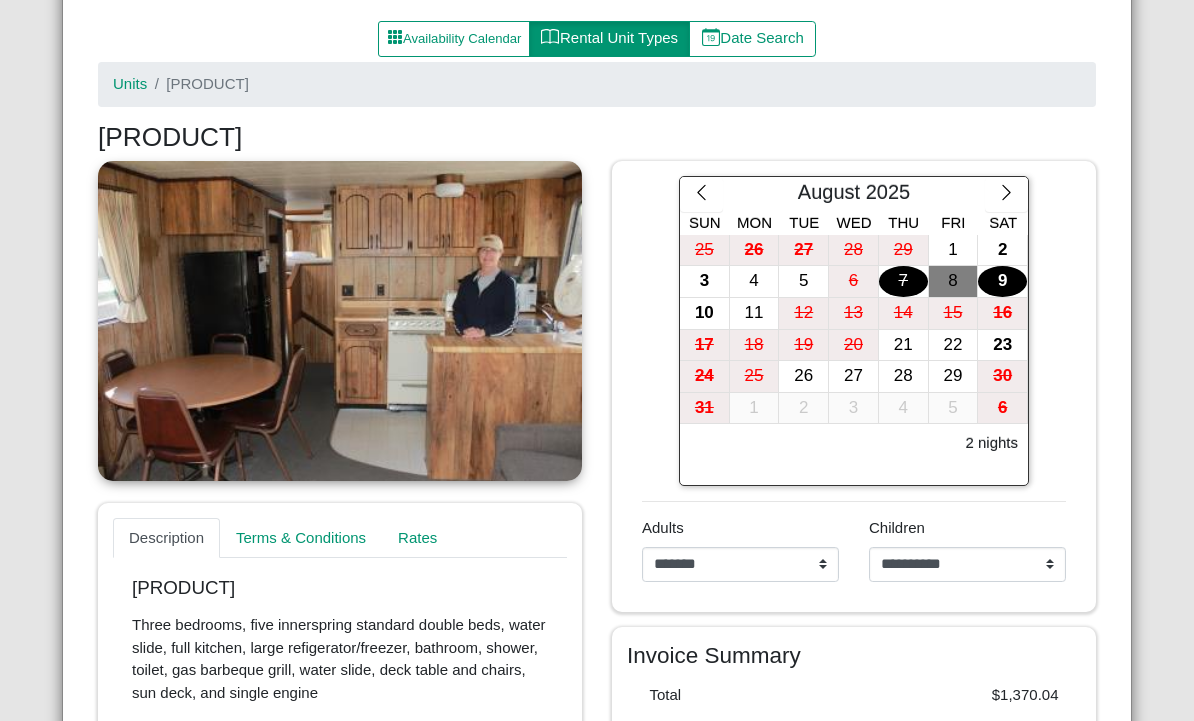 click on "8" at bounding box center (953, 281) 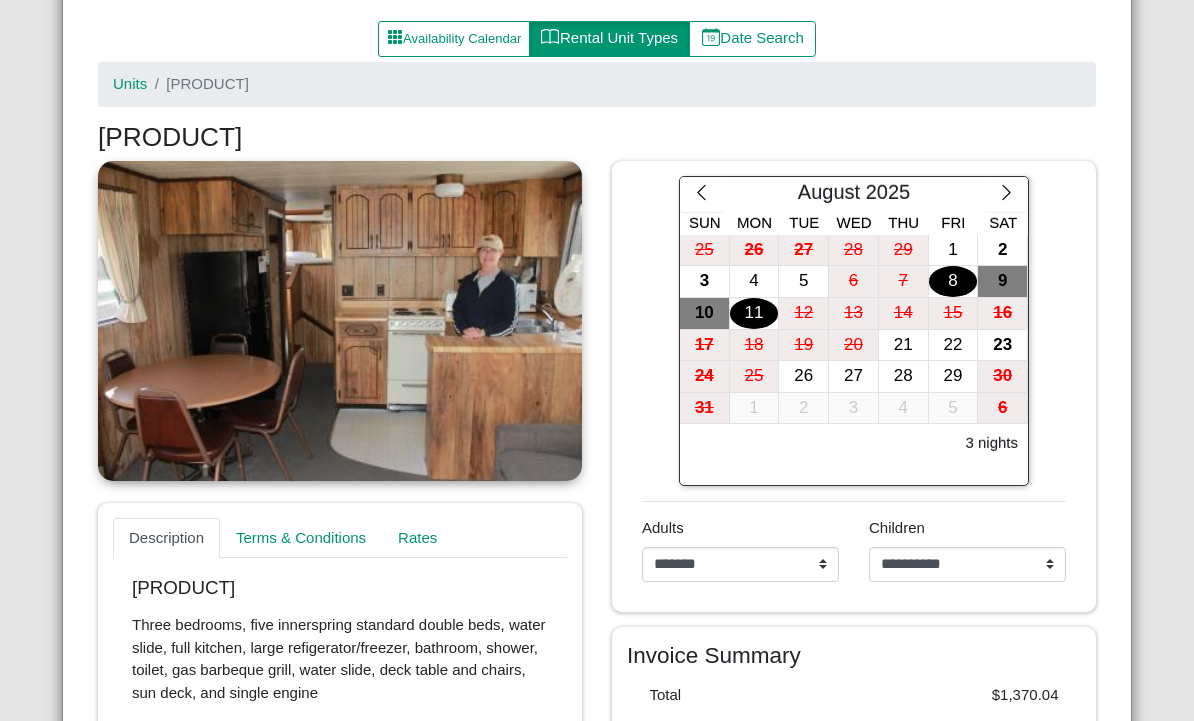 click on "11" at bounding box center [754, 313] 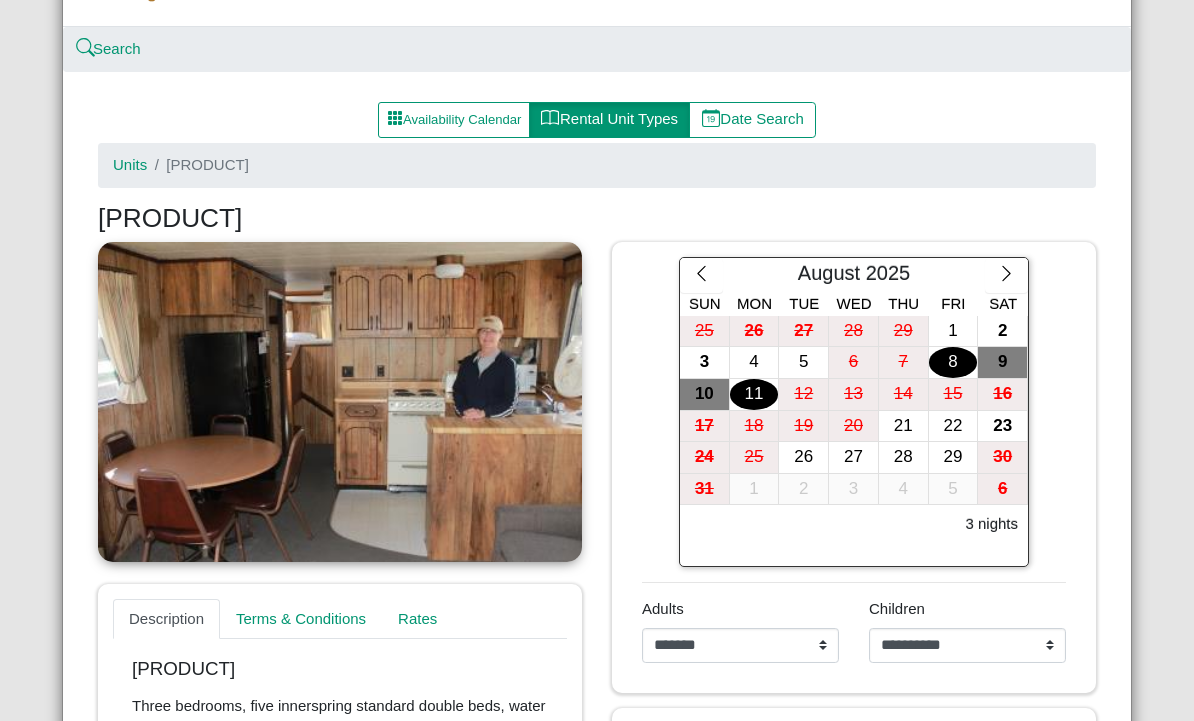 scroll, scrollTop: 202, scrollLeft: 0, axis: vertical 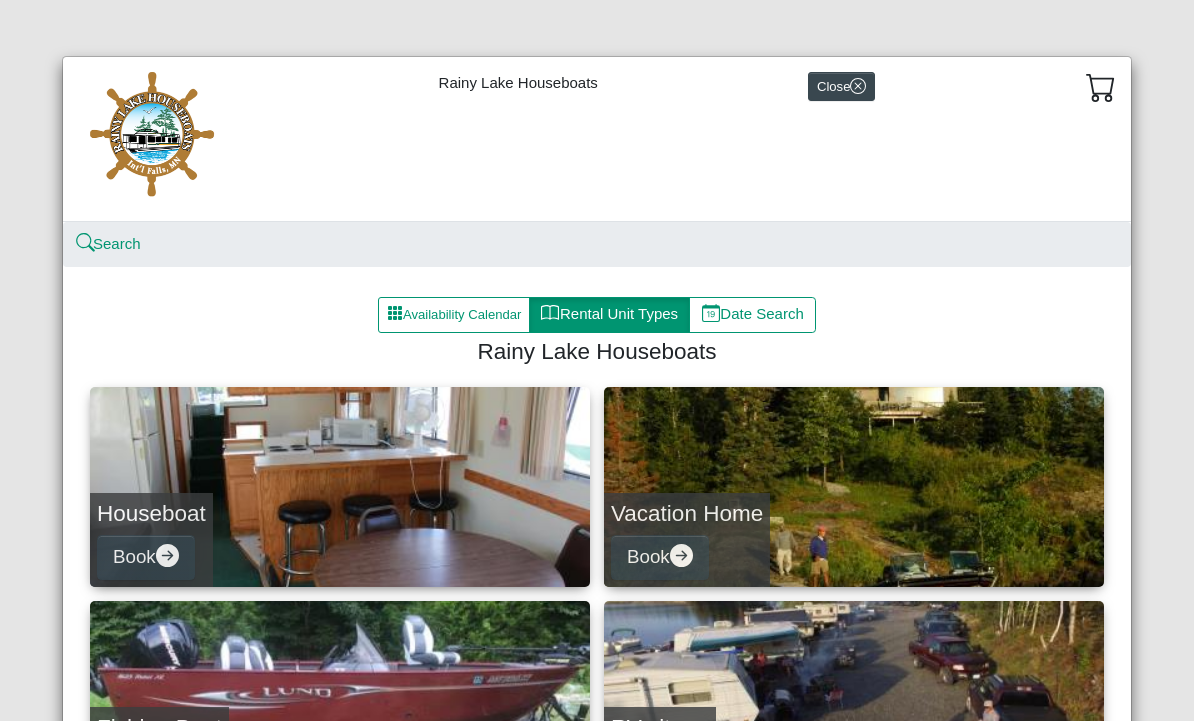 select on "*" 